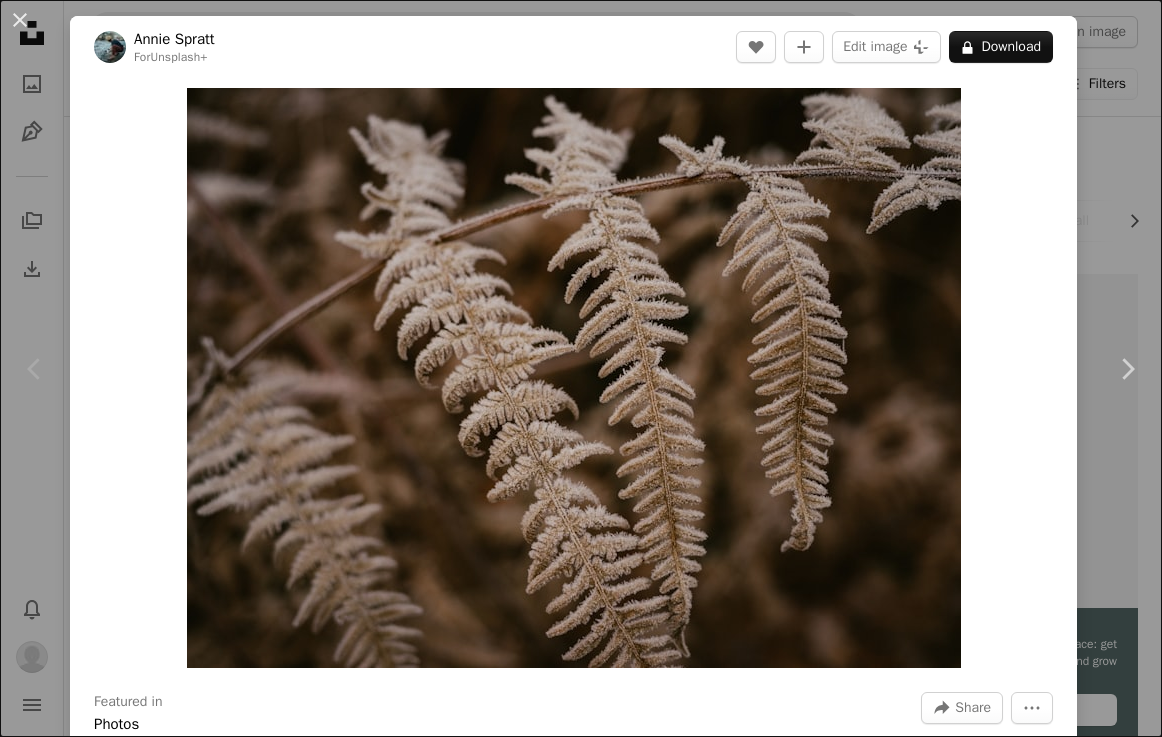 scroll, scrollTop: 151, scrollLeft: 0, axis: vertical 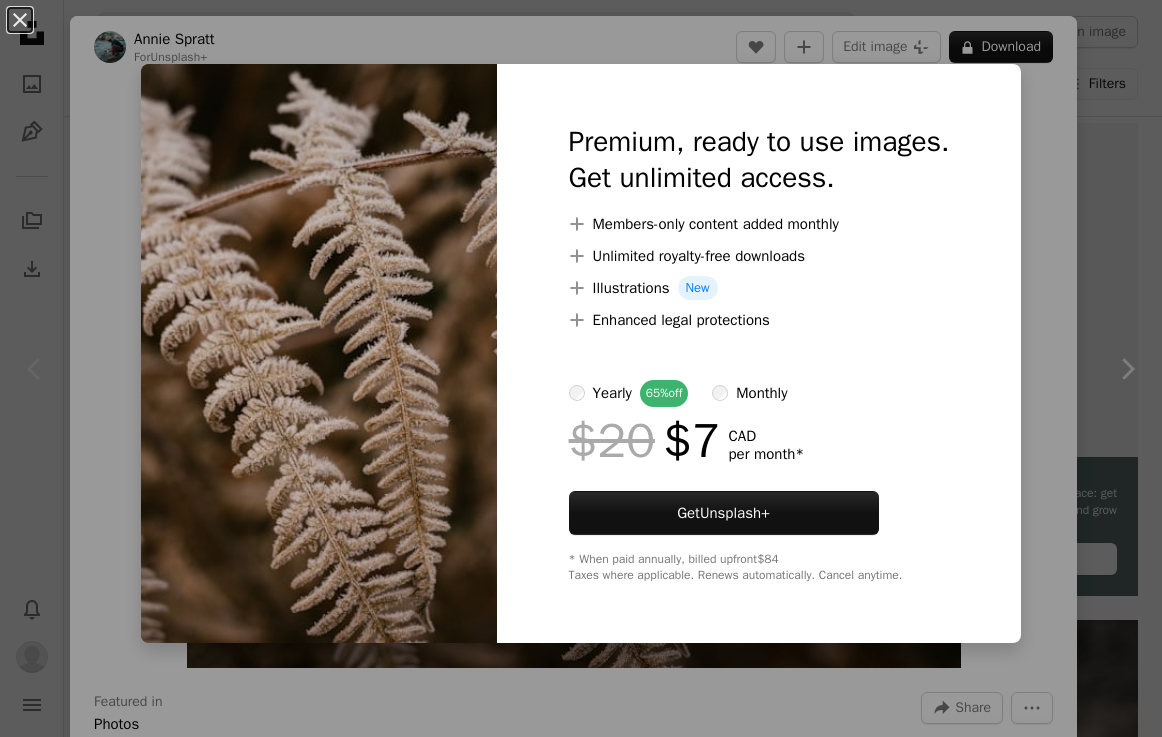 click on "An X shape Premium, ready to use images. Get unlimited access. A plus sign Members-only content added monthly A plus sign Unlimited royalty-free downloads A plus sign Illustrations  New A plus sign Enhanced legal protections yearly 65%  off monthly $20   $7 CAD per month * Get  Unsplash+ * When paid annually, billed upfront  $84 Taxes where applicable. Renews automatically. Cancel anytime." at bounding box center [581, 368] 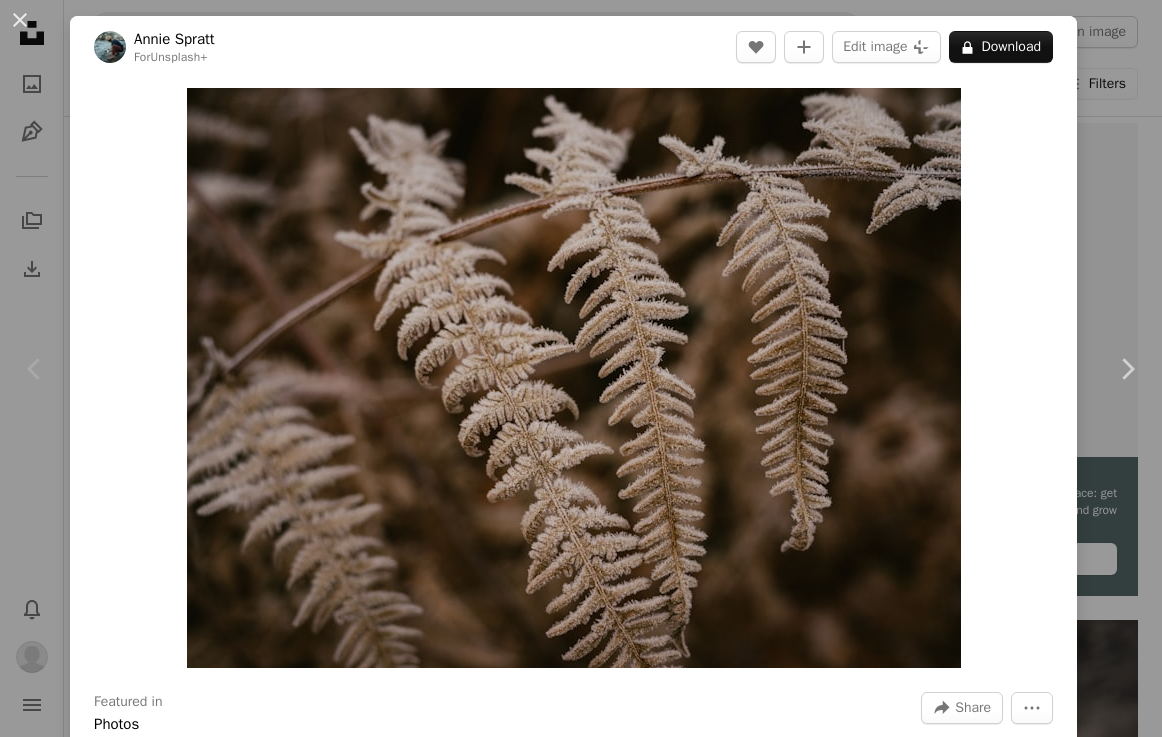 scroll, scrollTop: 4, scrollLeft: 0, axis: vertical 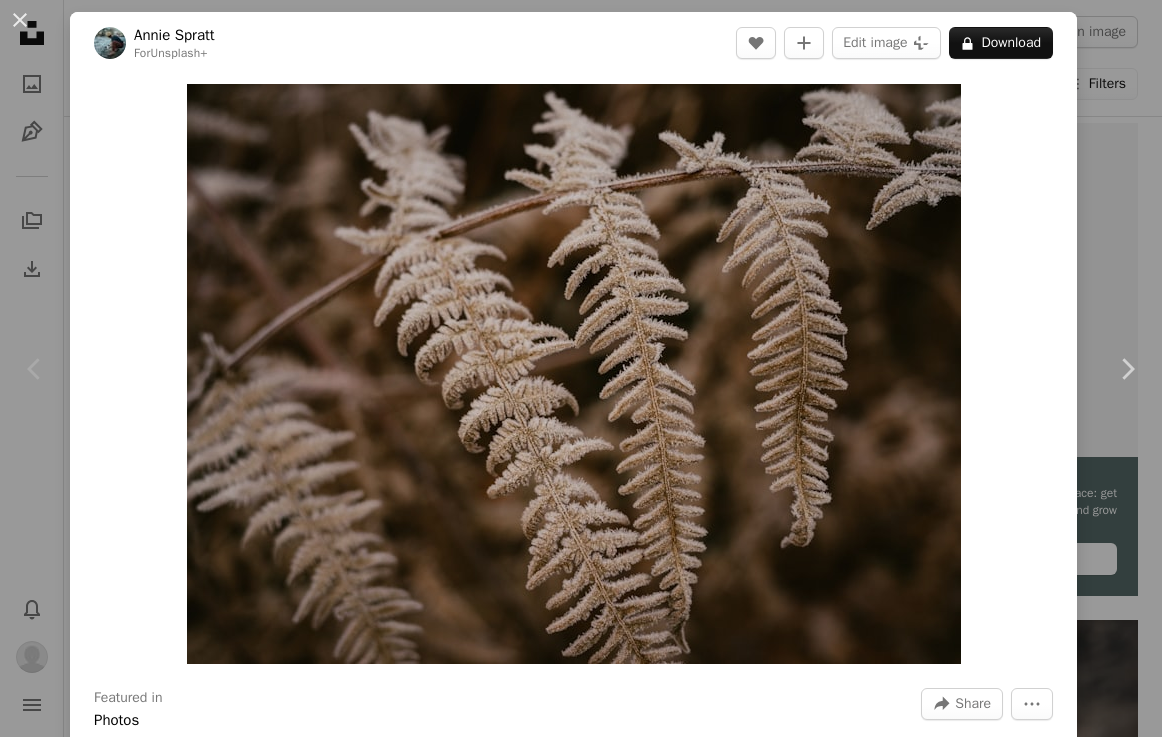click on "An X shape Chevron left Chevron right [FIRST] [LAST] For  Unsplash+ A heart A plus sign Edit image   Plus sign for Unsplash+ A lock   Download Zoom in Featured in Photos A forward-right arrow Share More Actions Calendar outlined Published on  January 23, 2023 Safety Licensed under the  Unsplash+ License wallpaper background winter plant leaves brown brown background fern frost leaves wallpaper frosty wintertime frond From this series Chevron right Plus sign for Unsplash+ Plus sign for Unsplash+ Plus sign for Unsplash+ Plus sign for Unsplash+ Plus sign for Unsplash+ Plus sign for Unsplash+ Plus sign for Unsplash+ Related images Plus sign for Unsplash+ A heart A plus sign [FIRST] [LAST] For  Unsplash+ A lock   Download Plus sign for Unsplash+ A heart A plus sign [FIRST] [LAST] For  Unsplash+ A lock   Download Plus sign for Unsplash+ A heart A plus sign [FIRST] [LAST] For  Unsplash+ A lock   Download Plus sign for Unsplash+ A heart A plus sign [FIRST] [LAST] For  Unsplash+ A lock   Download Plus sign for Unsplash+" at bounding box center (581, 368) 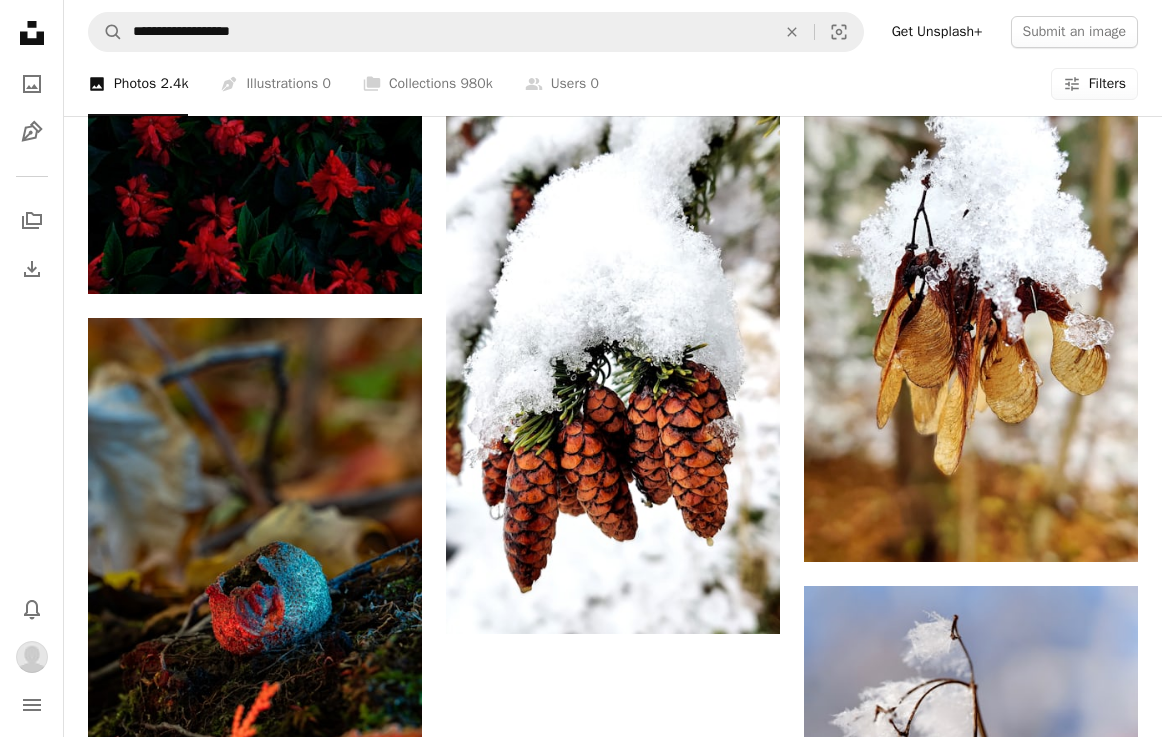 scroll, scrollTop: 2414, scrollLeft: 0, axis: vertical 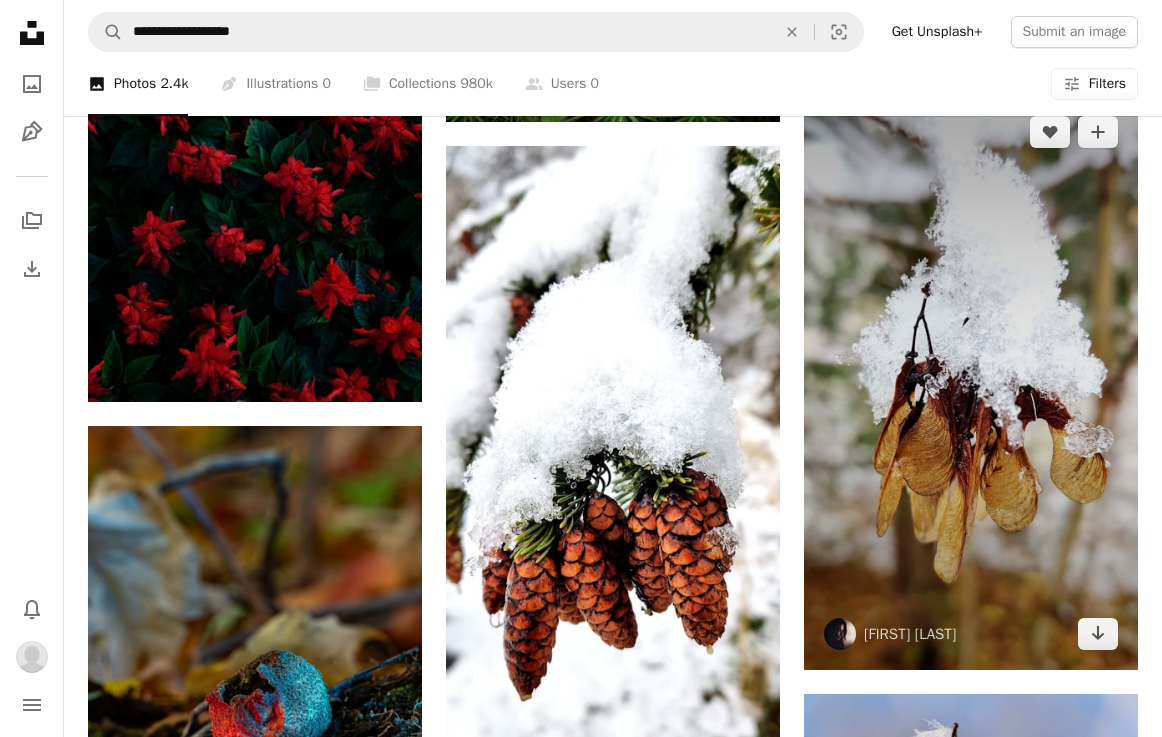 click at bounding box center (971, 383) 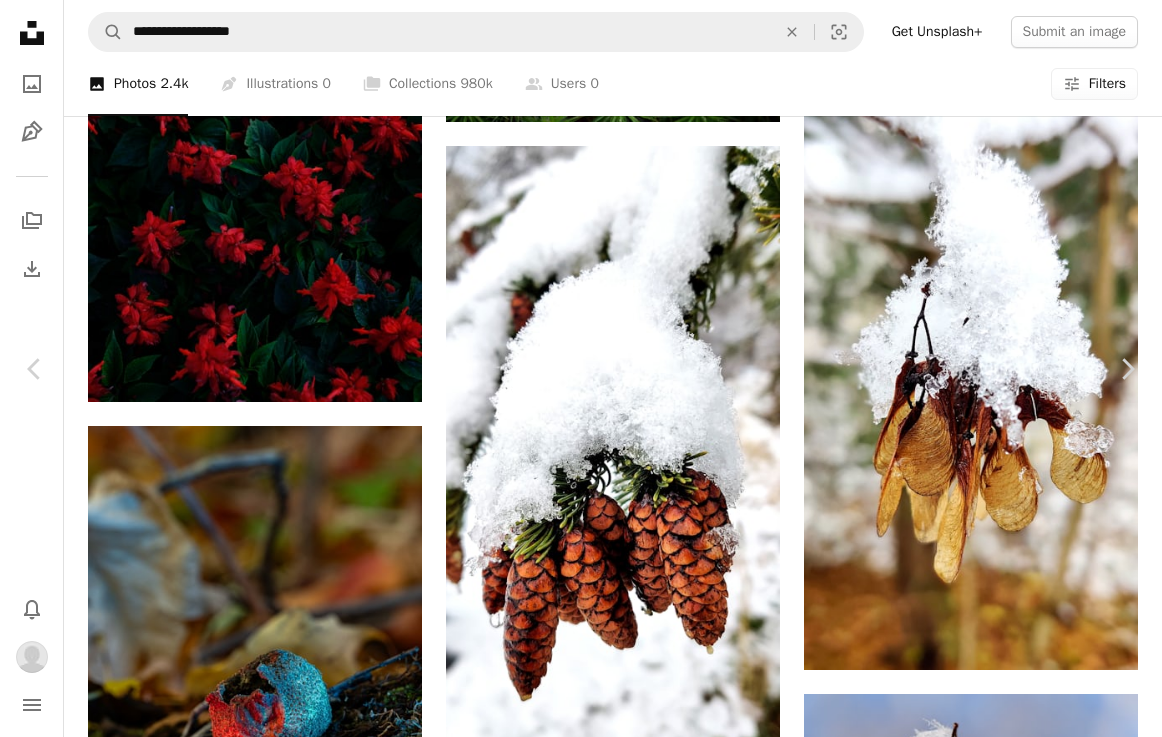 click on "Download" at bounding box center (977, 2201) 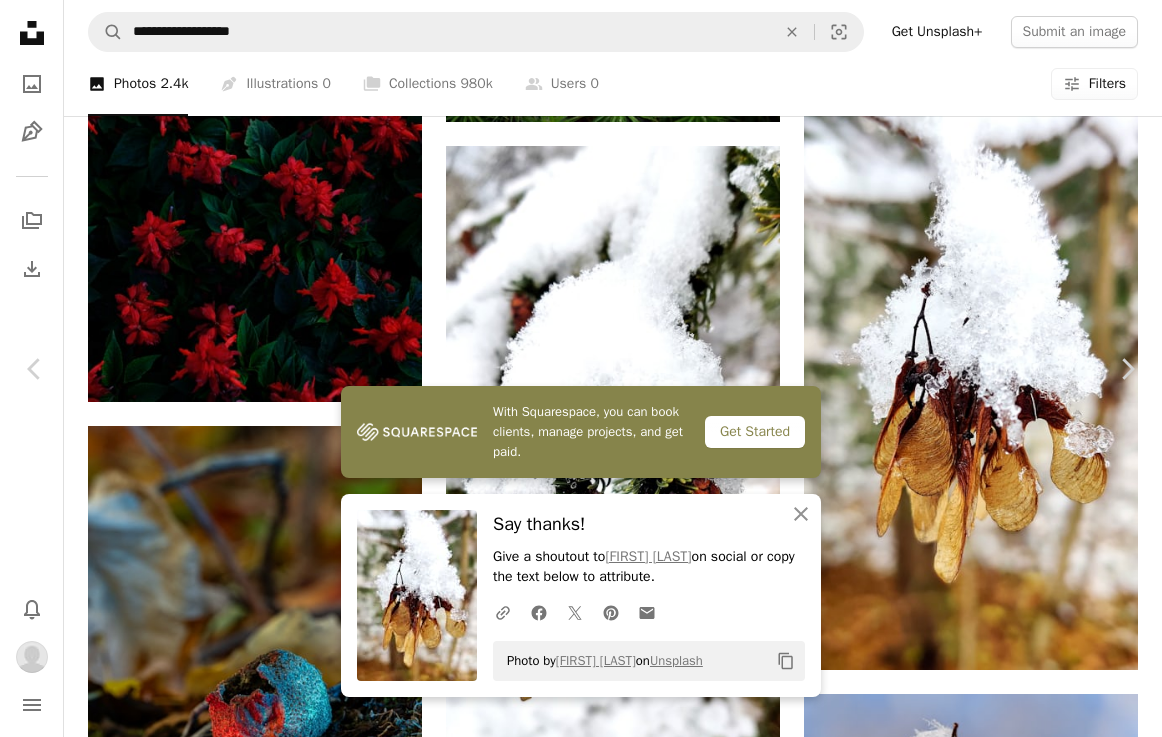 click on "An X shape Chevron left Chevron right With Squarespace, you can book clients, manage projects, and get paid. Get Started An X shape Close Say thanks! Give a shoutout to  [FIRST] [LAST]  on social or copy the text below to attribute. A URL sharing icon (chains) Facebook icon X (formerly Twitter) icon Pinterest icon An envelope Photo by  [FIRST] [LAST]  on  Unsplash
Copy content [FIRST] [LAST]  [USERNAME] A heart A plus sign Edit image   Plus sign for Unsplash+ Download Chevron down Zoom in Views 165,793 Downloads 741 A forward-right arrow Share Info icon Info More Actions A map marker [CITY], [STATE], [COUNTRY] Calendar outlined Published on  January 21, 2020 Camera OnePlus, GM1917 Safety Free to use under the  Unsplash License winter plant snow white canada yellow toronto brown walk cold seed branch nut freeze melt ice outdoors frost Browse premium related images on iStock  |  Save 20% with code UNSPLASH20 View more on iStock  ↗ Related images A heart A plus sign [FIRST] [LAST] Available for hire Arrow pointing down" at bounding box center [581, 5585] 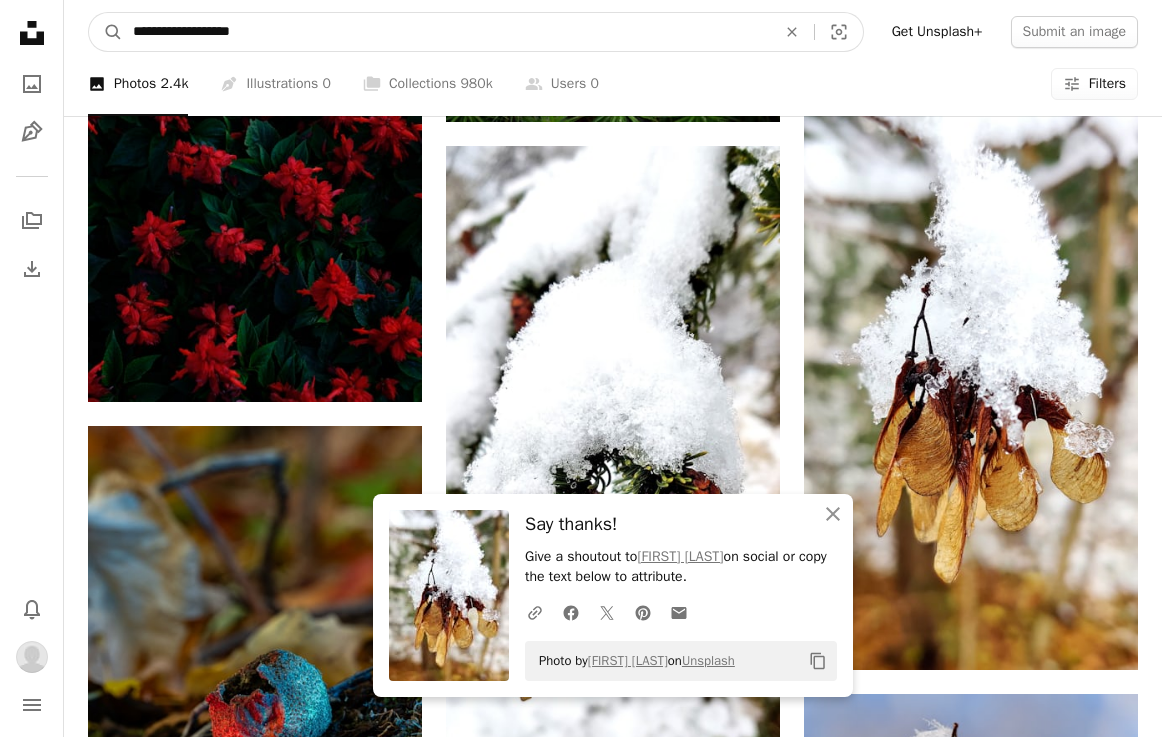 click on "**********" at bounding box center (446, 32) 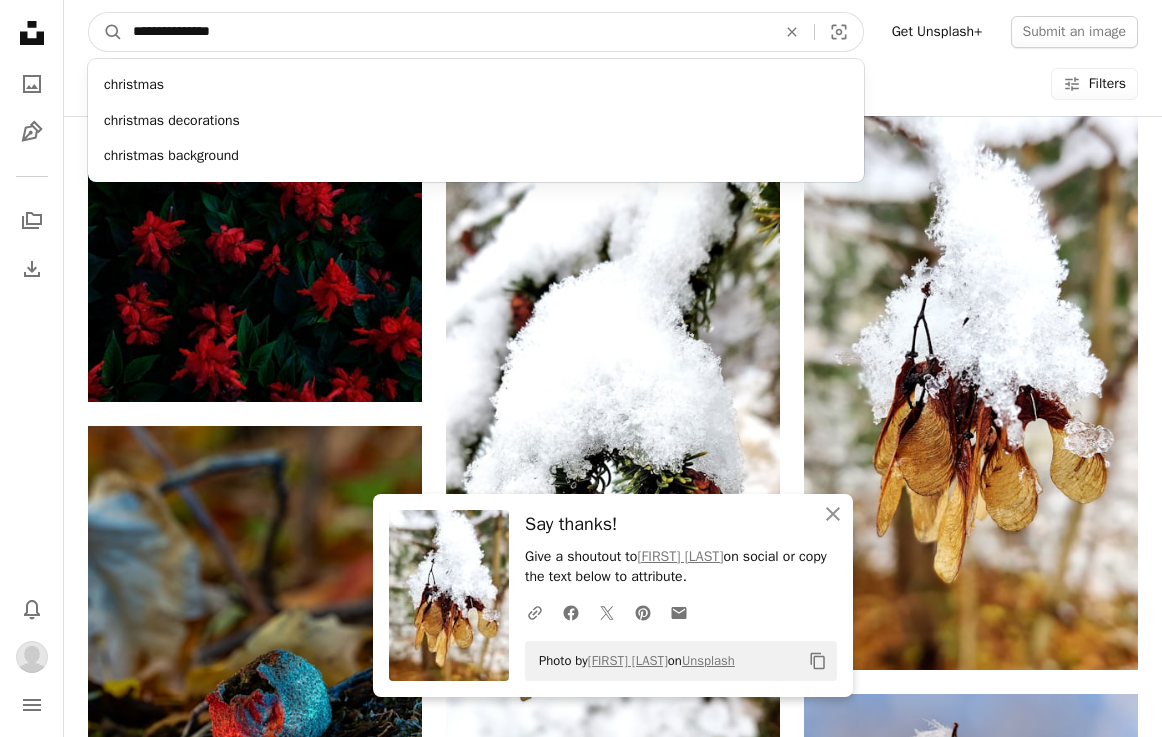 type on "**********" 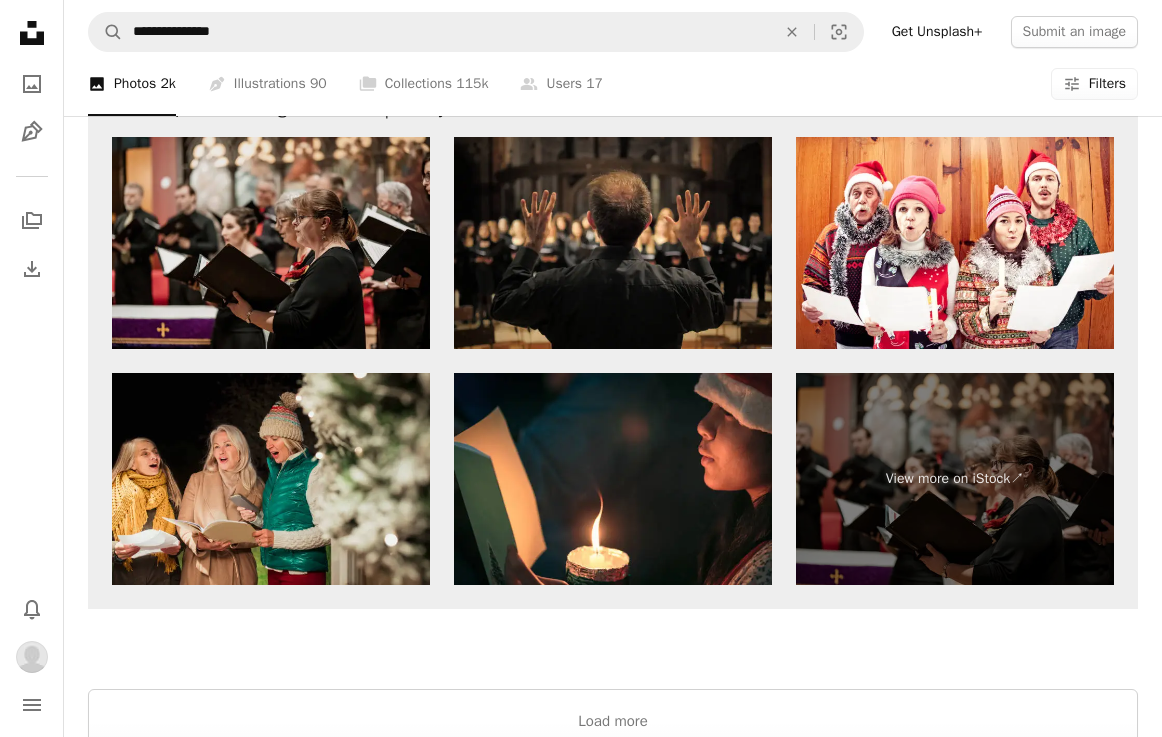 scroll, scrollTop: 2769, scrollLeft: 0, axis: vertical 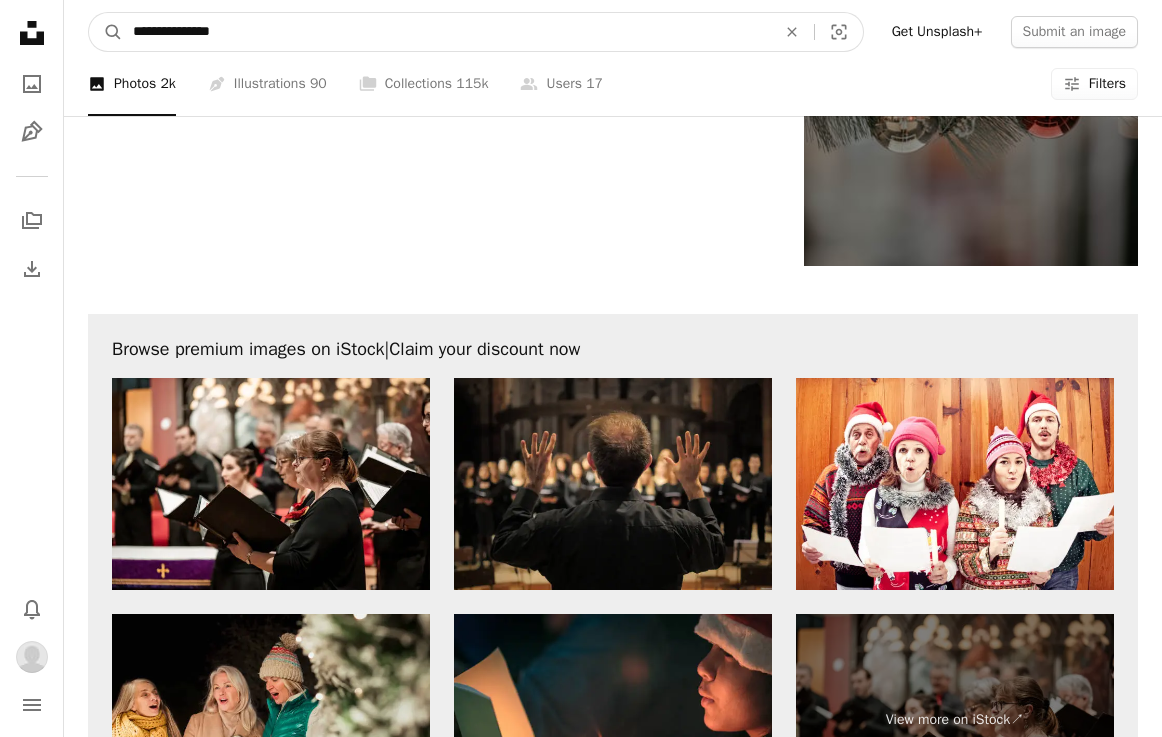 click on "**********" at bounding box center (446, 32) 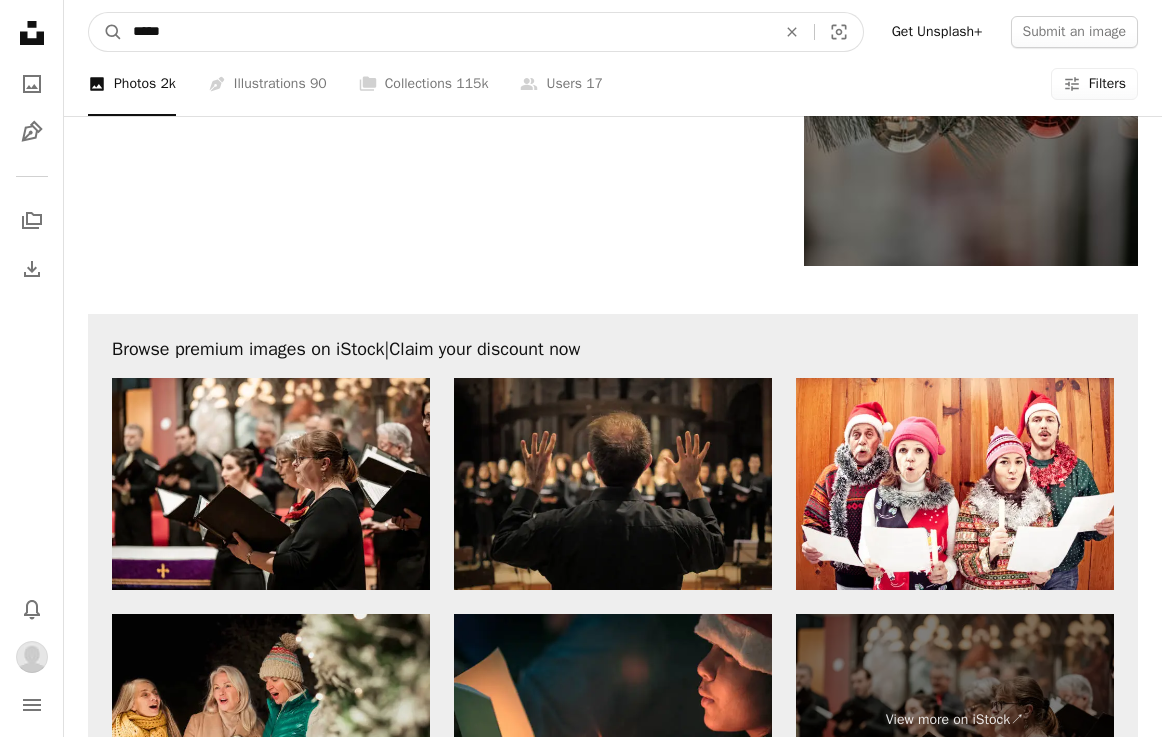 type on "*****" 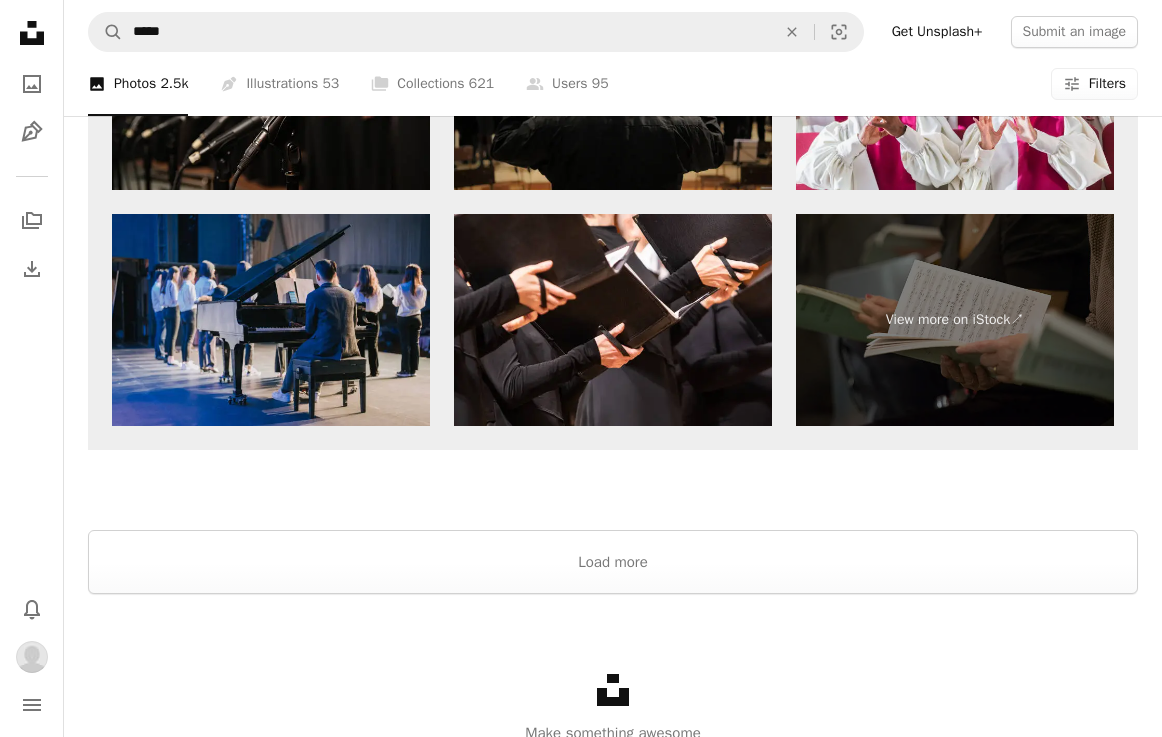 scroll, scrollTop: 2972, scrollLeft: 0, axis: vertical 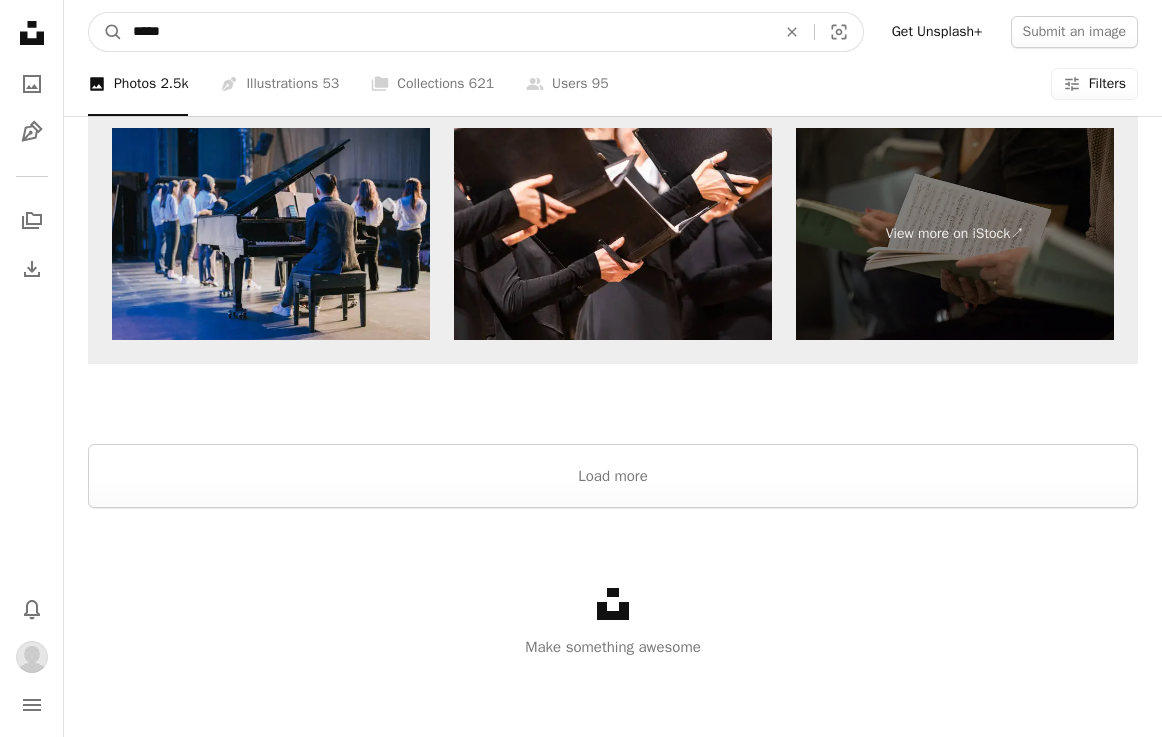 click on "*****" at bounding box center (446, 32) 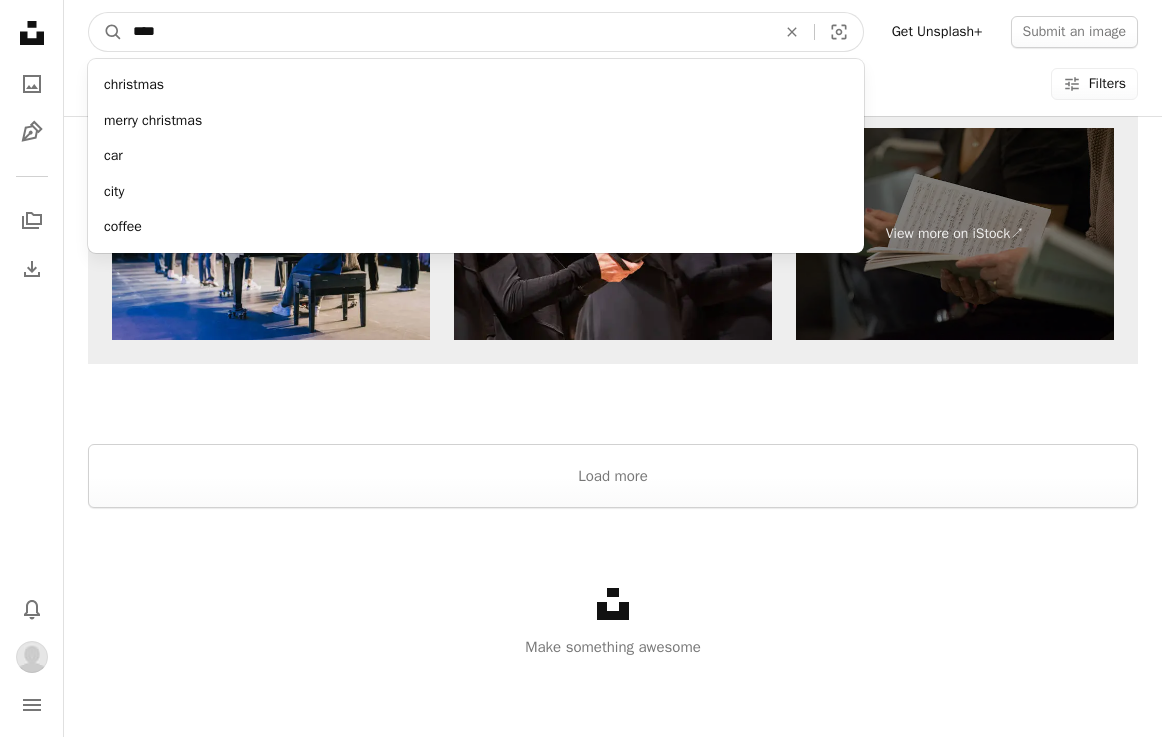 type on "****" 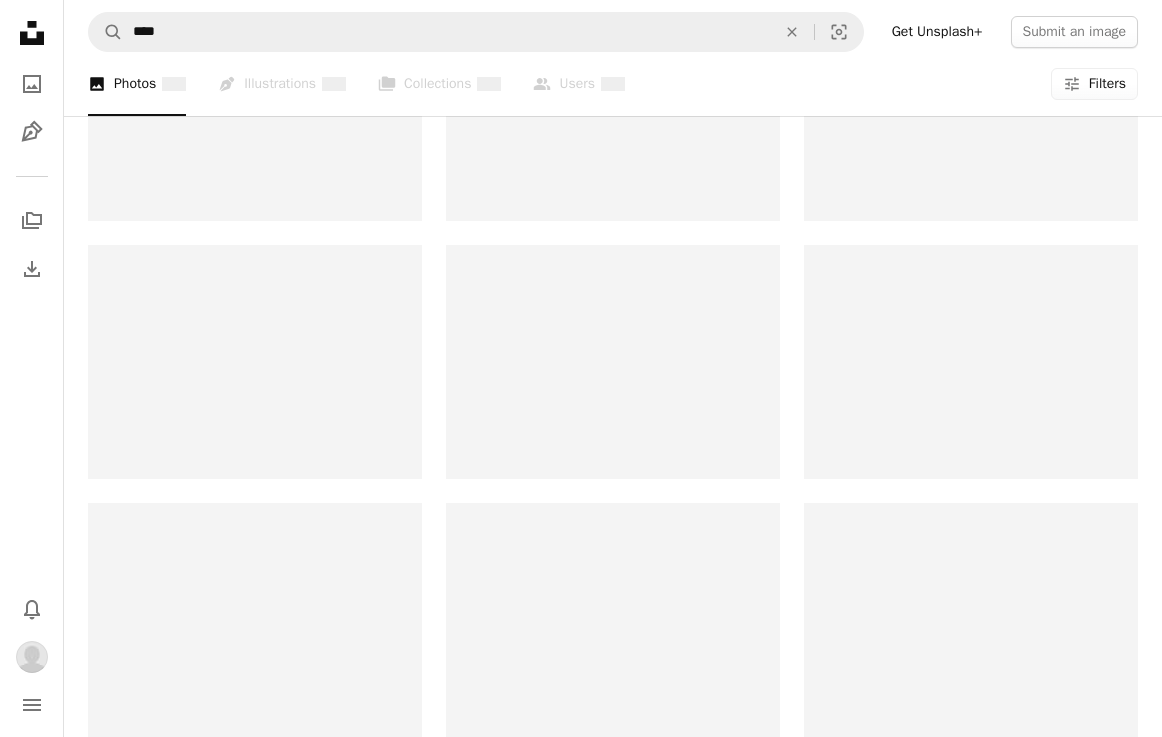 scroll, scrollTop: 0, scrollLeft: 0, axis: both 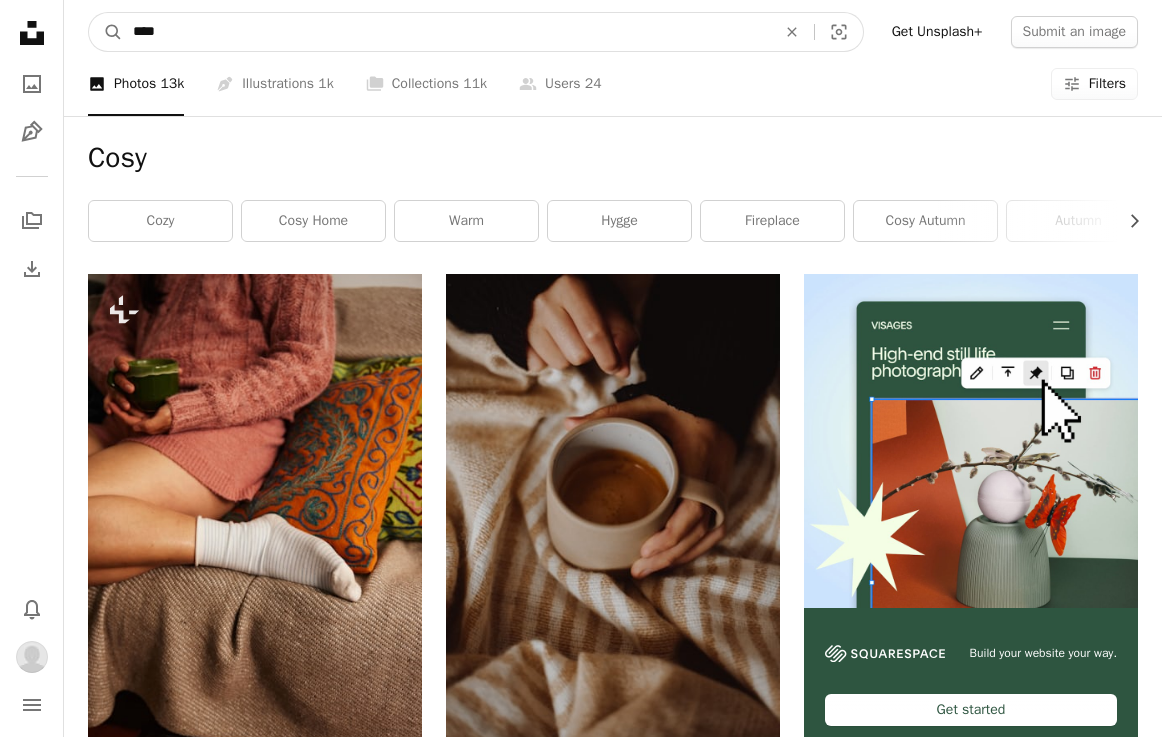 click on "****" at bounding box center (446, 32) 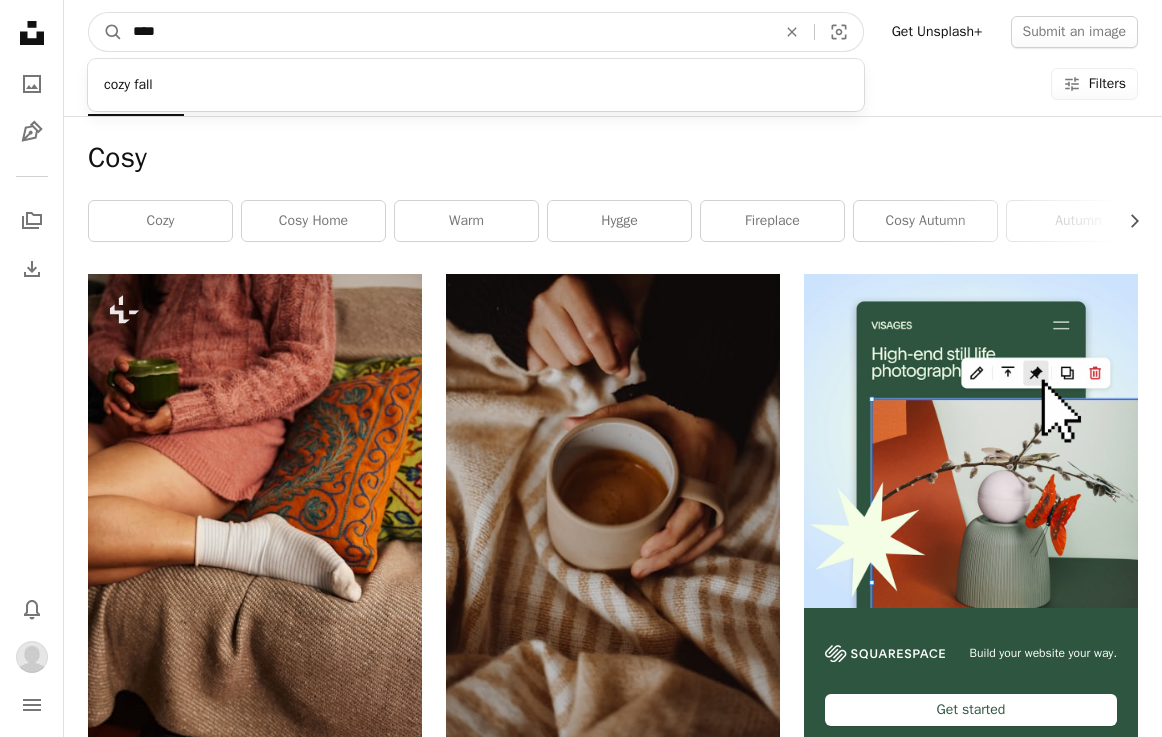 type on "****" 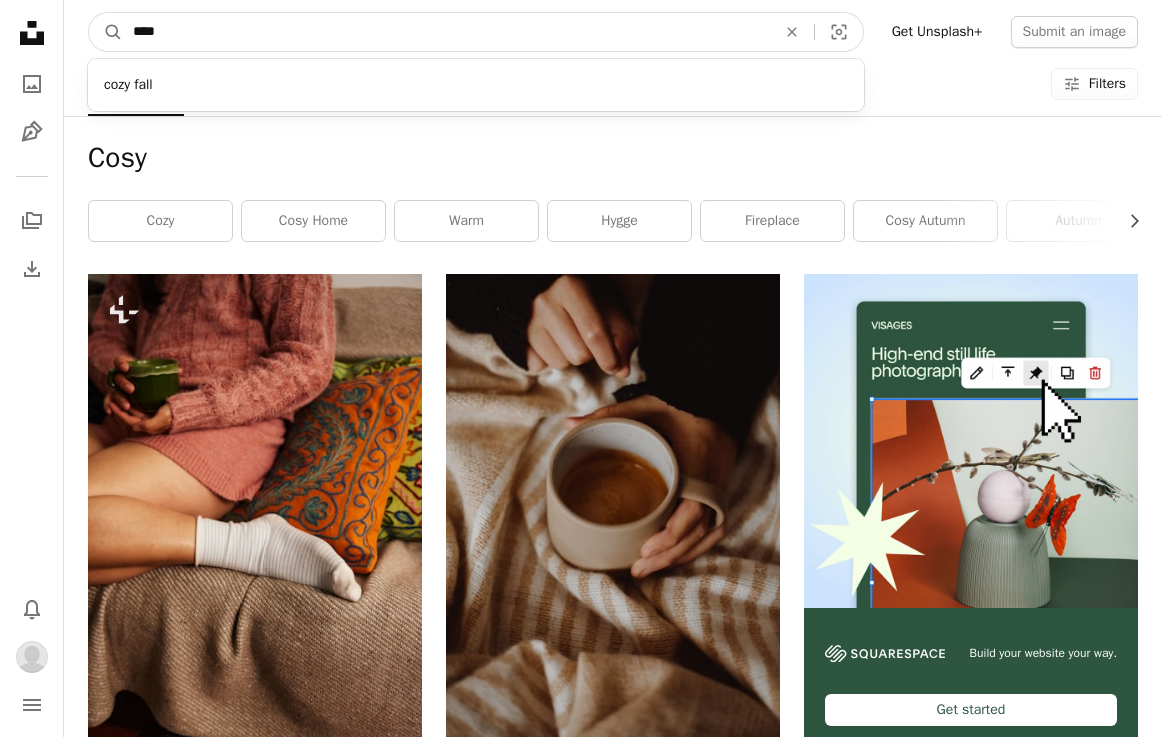 click on "A magnifying glass" at bounding box center [106, 32] 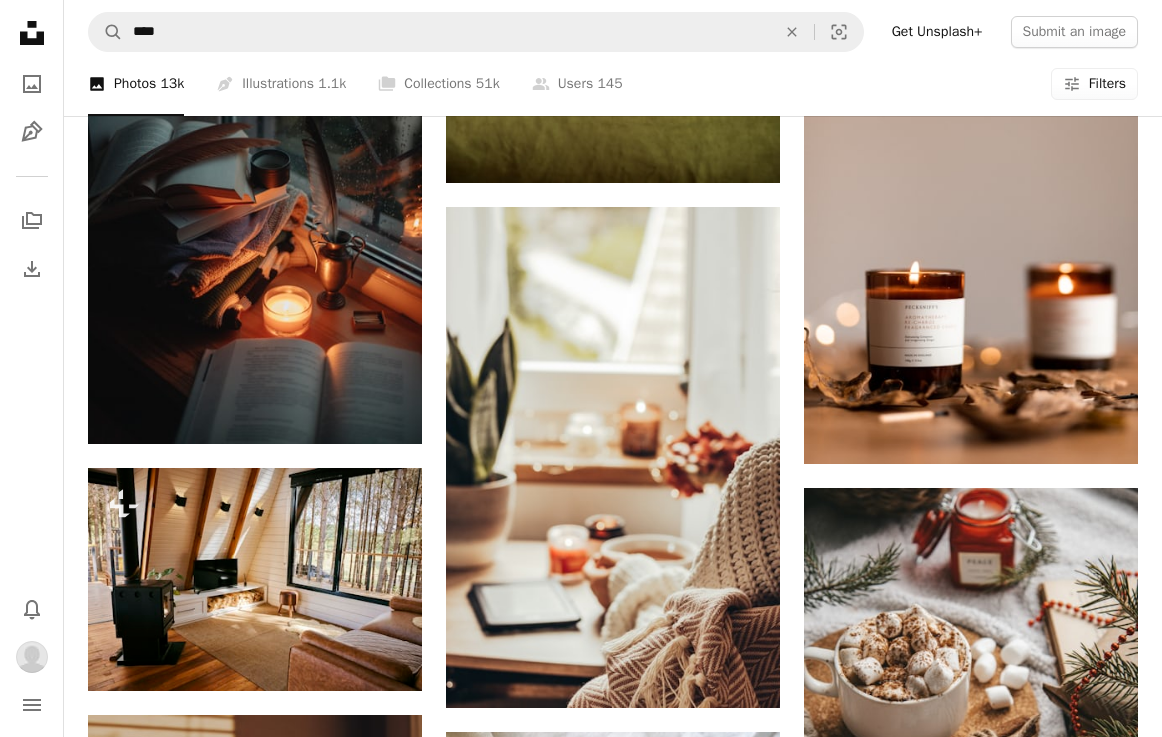 scroll, scrollTop: 1818, scrollLeft: 0, axis: vertical 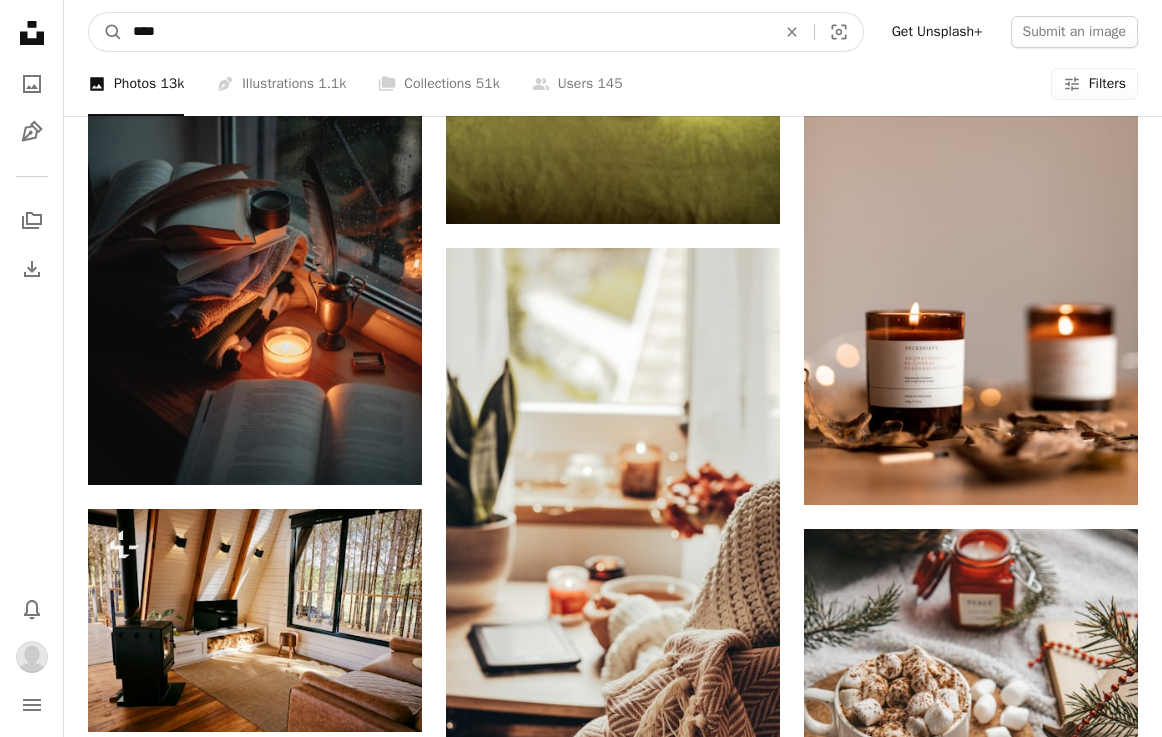 click on "****" at bounding box center (446, 32) 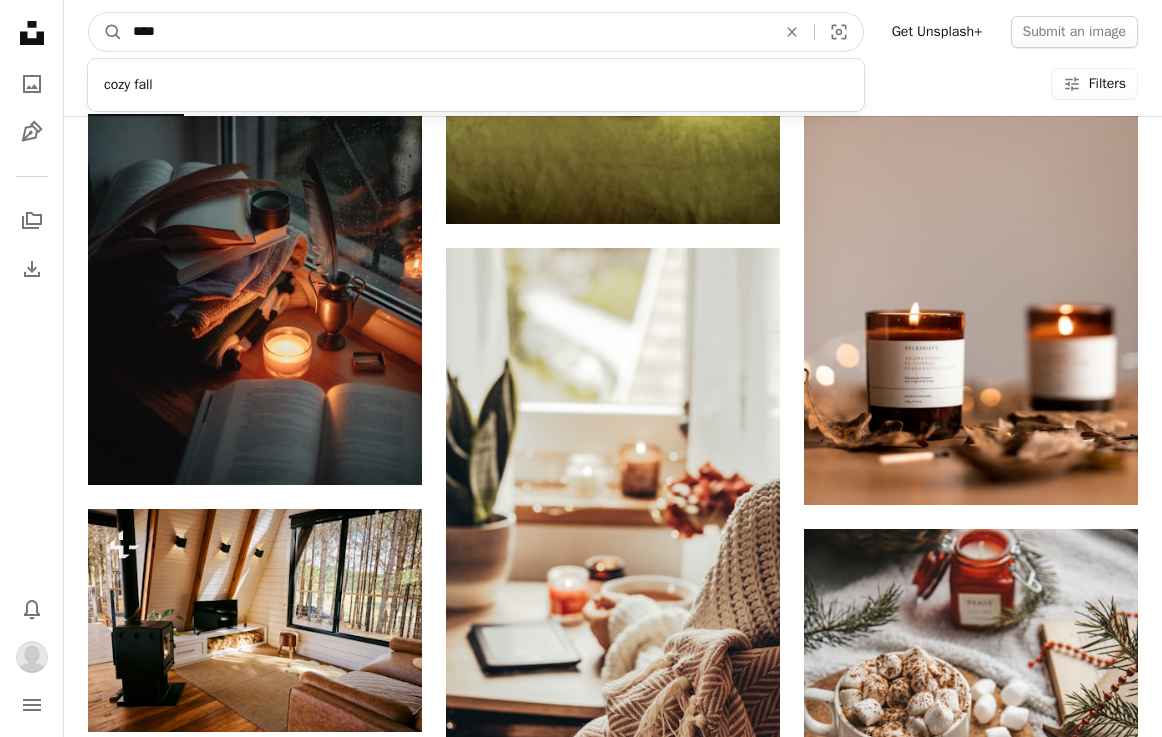 click on "****" at bounding box center [446, 32] 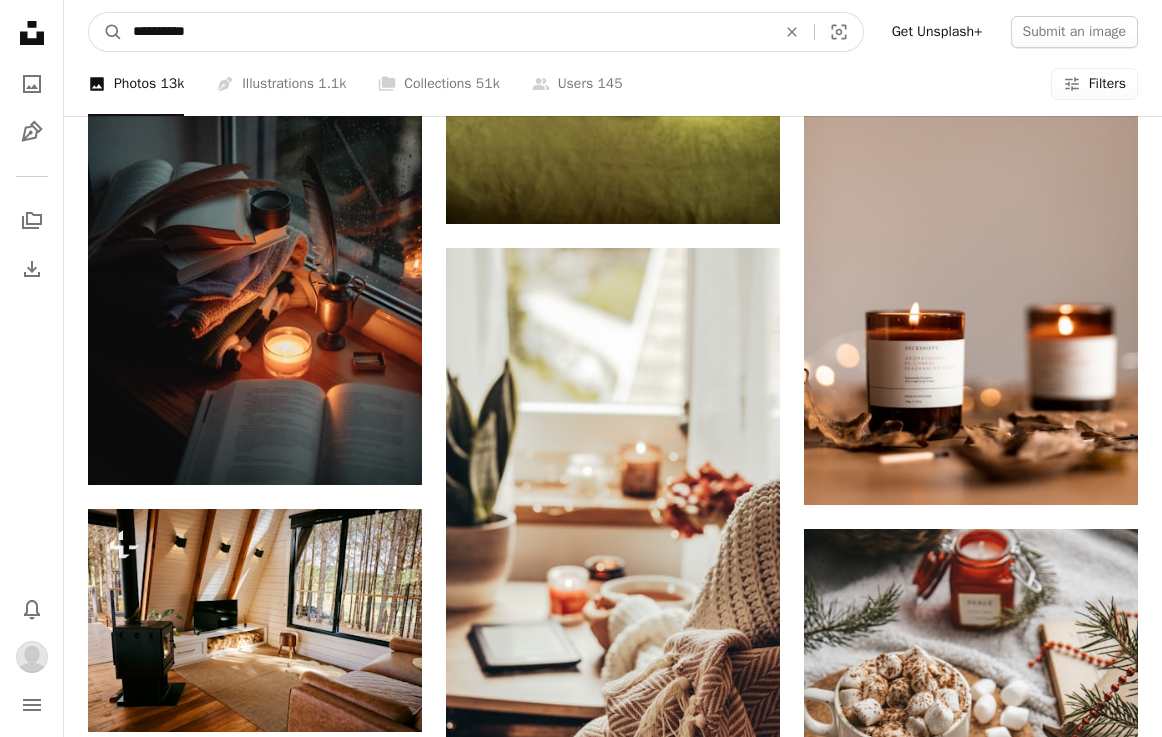 type on "**********" 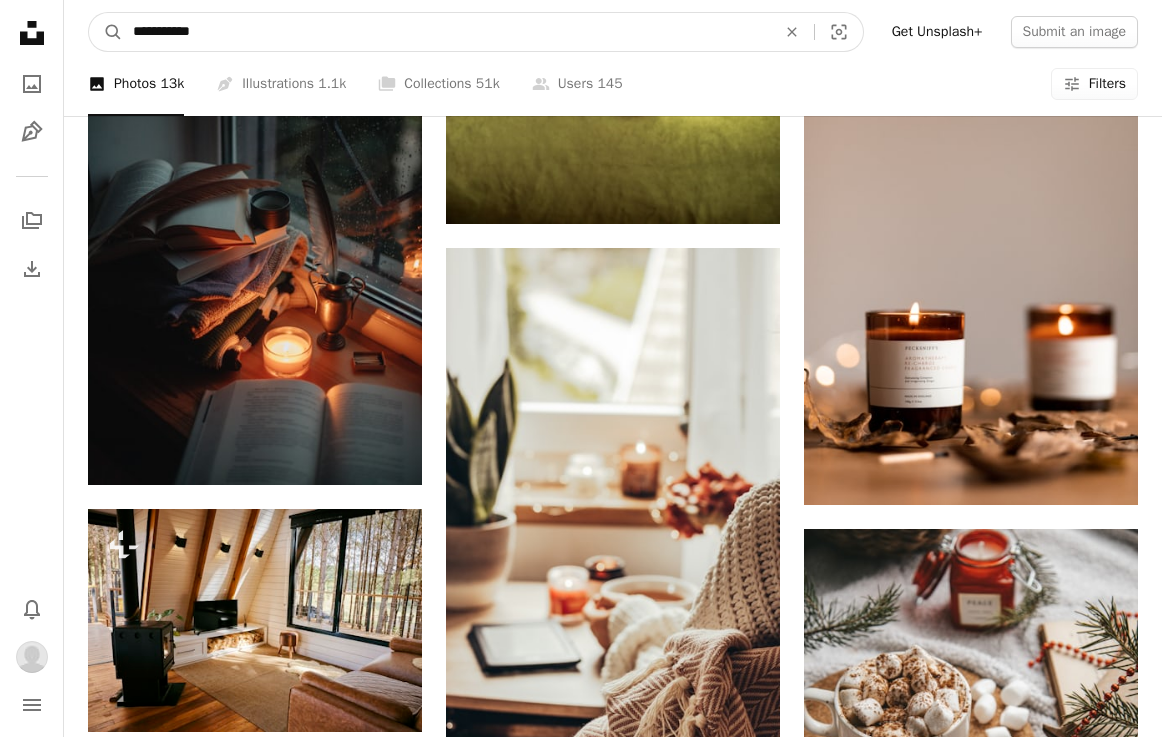 click on "A magnifying glass" at bounding box center [106, 32] 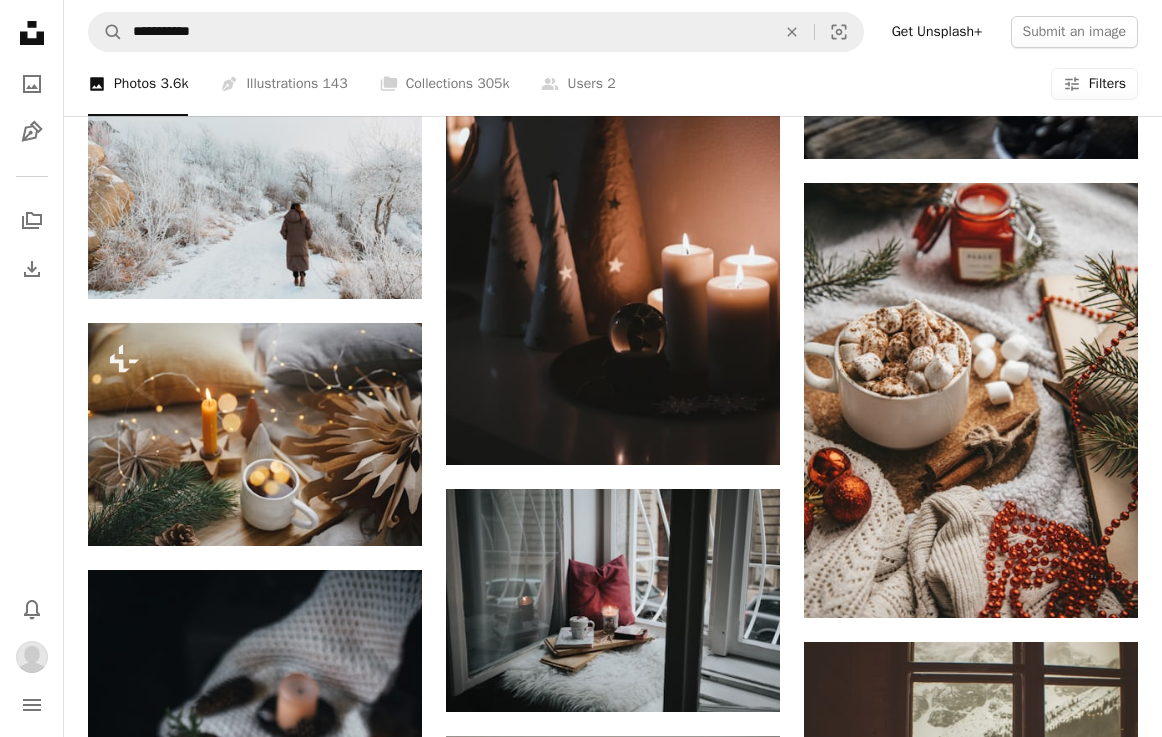 scroll, scrollTop: 1291, scrollLeft: 0, axis: vertical 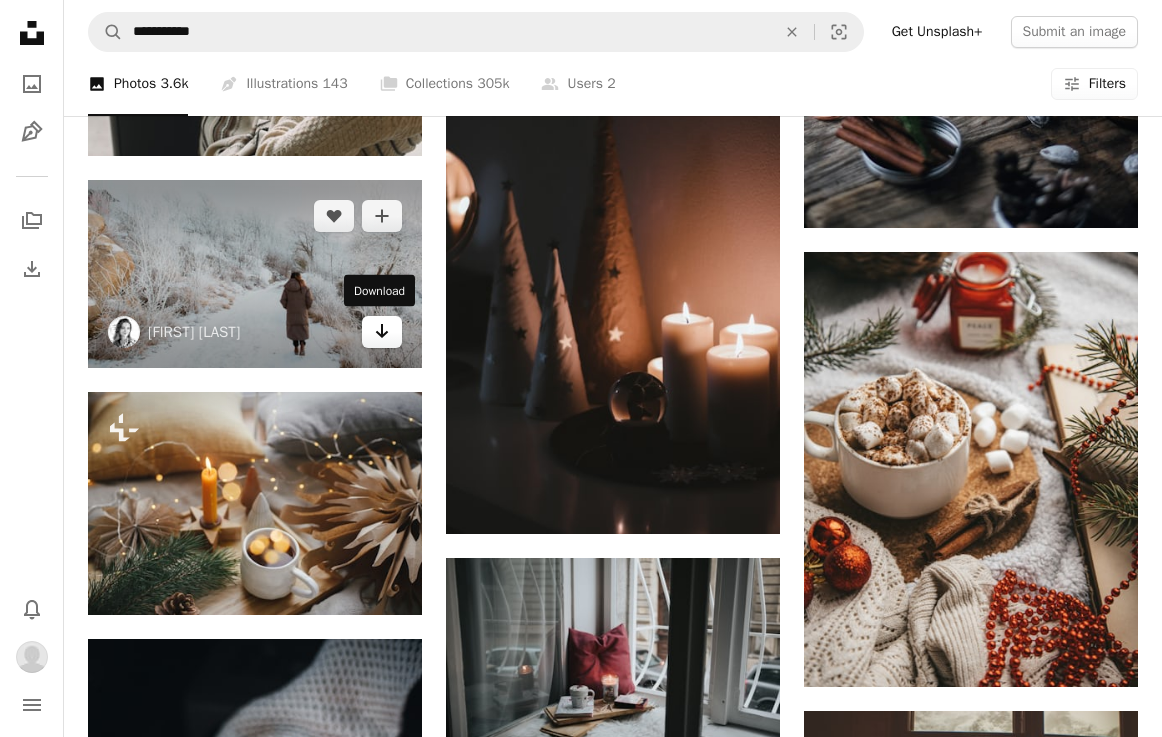 click 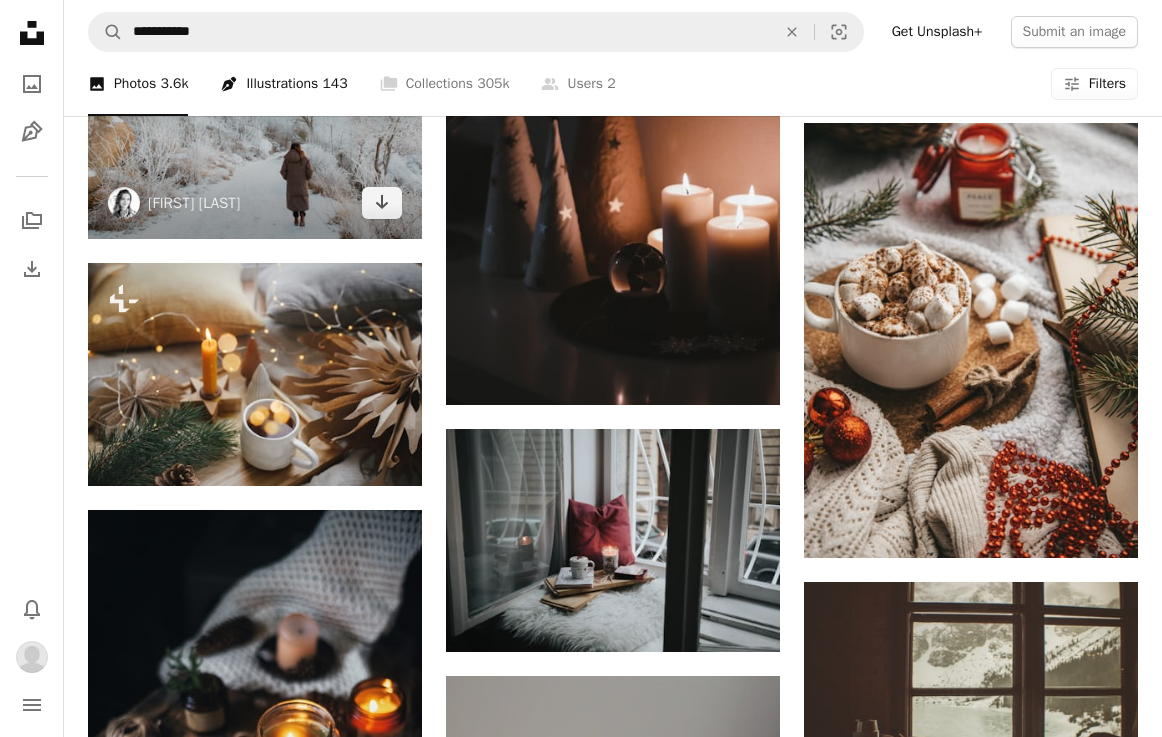 scroll, scrollTop: 1412, scrollLeft: 0, axis: vertical 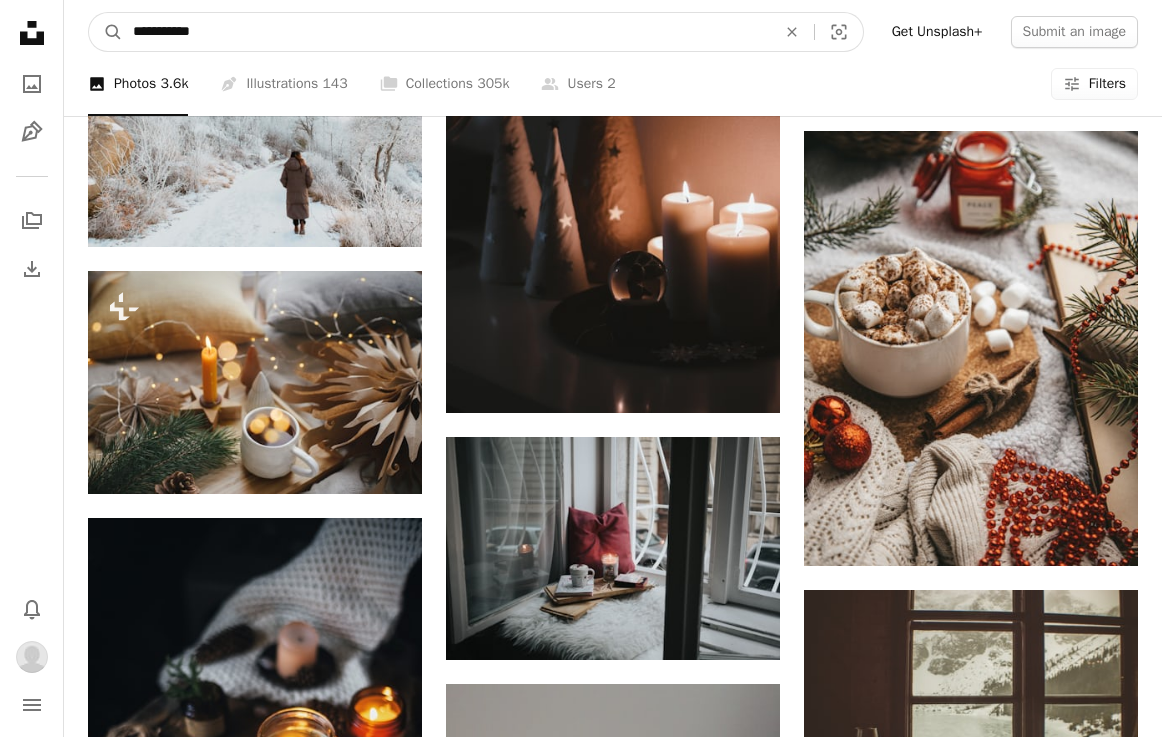 click on "**********" at bounding box center (446, 32) 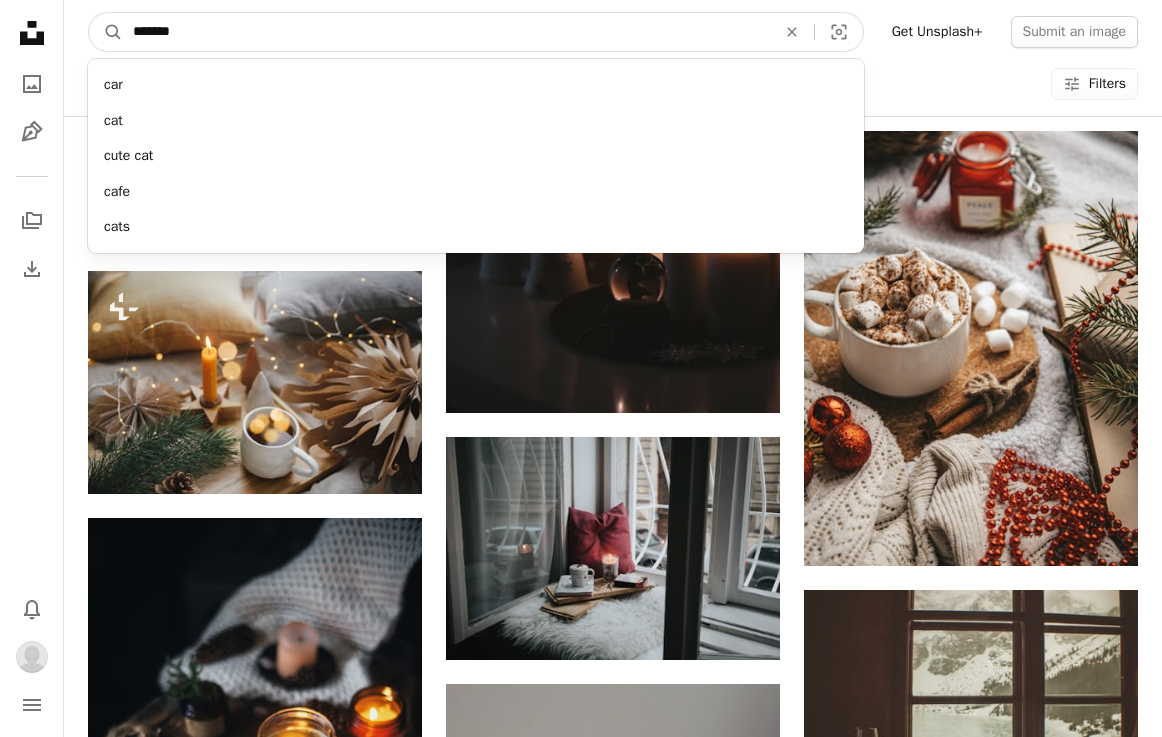 type on "*******" 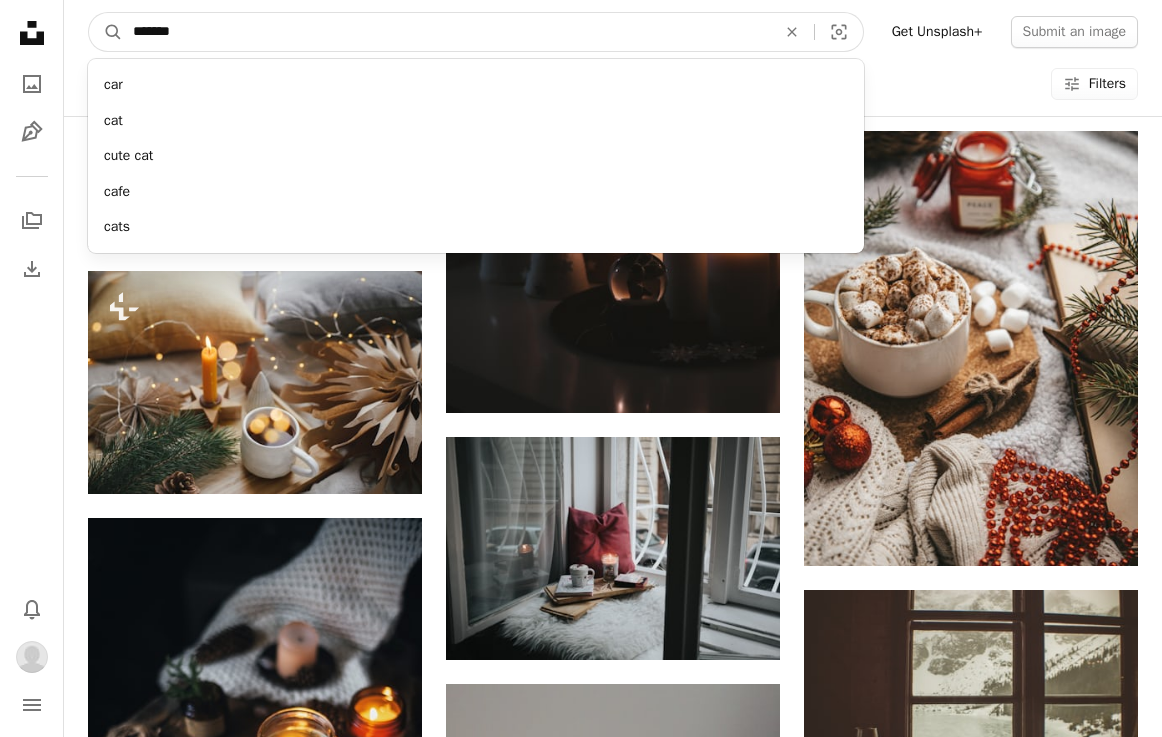 click on "A magnifying glass" at bounding box center (106, 32) 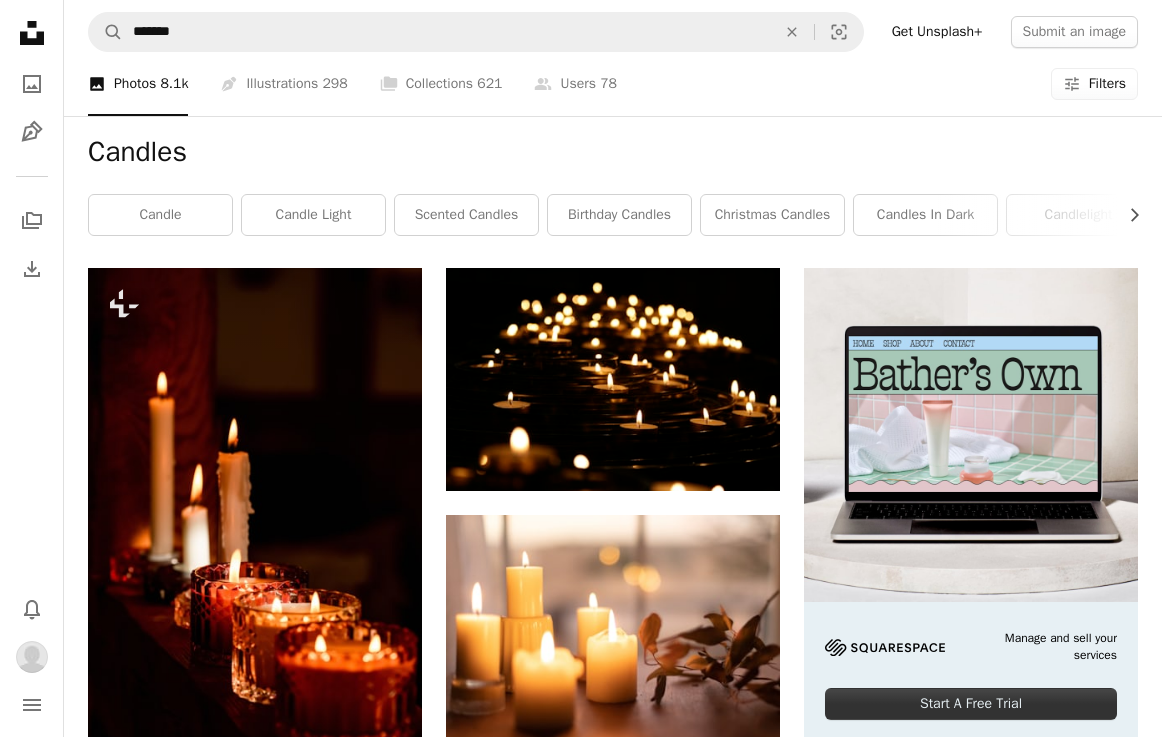 scroll, scrollTop: 0, scrollLeft: 0, axis: both 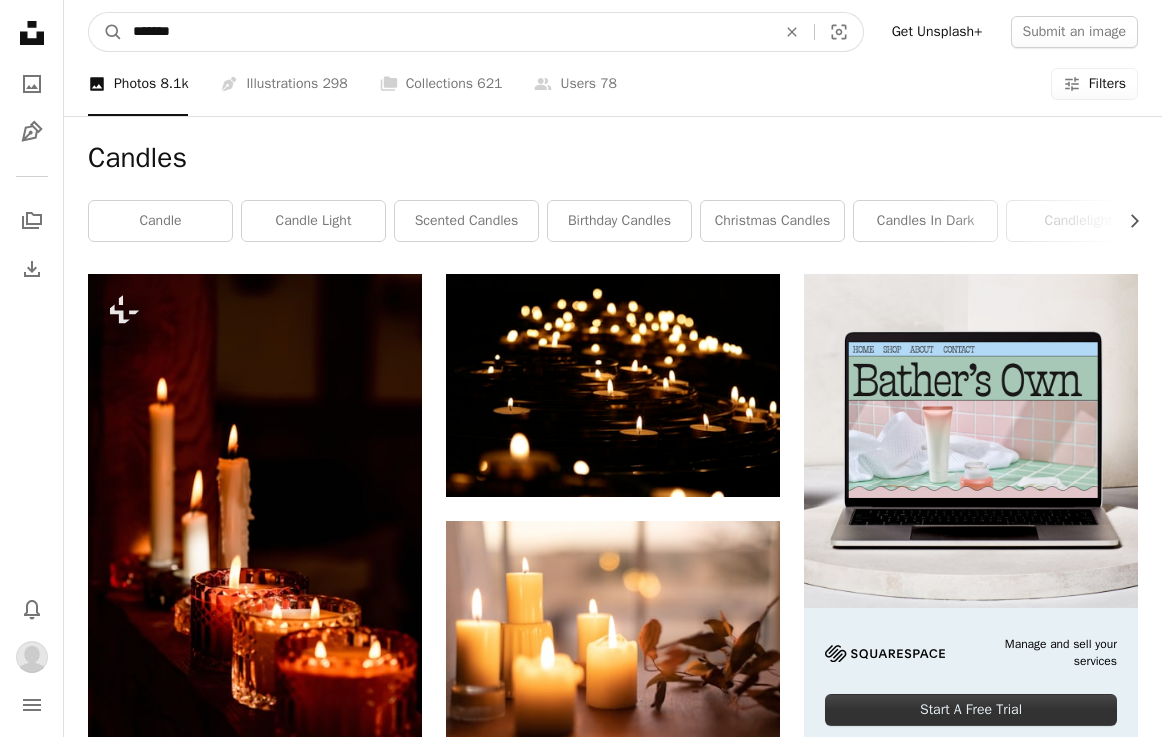 click on "*******" at bounding box center (446, 32) 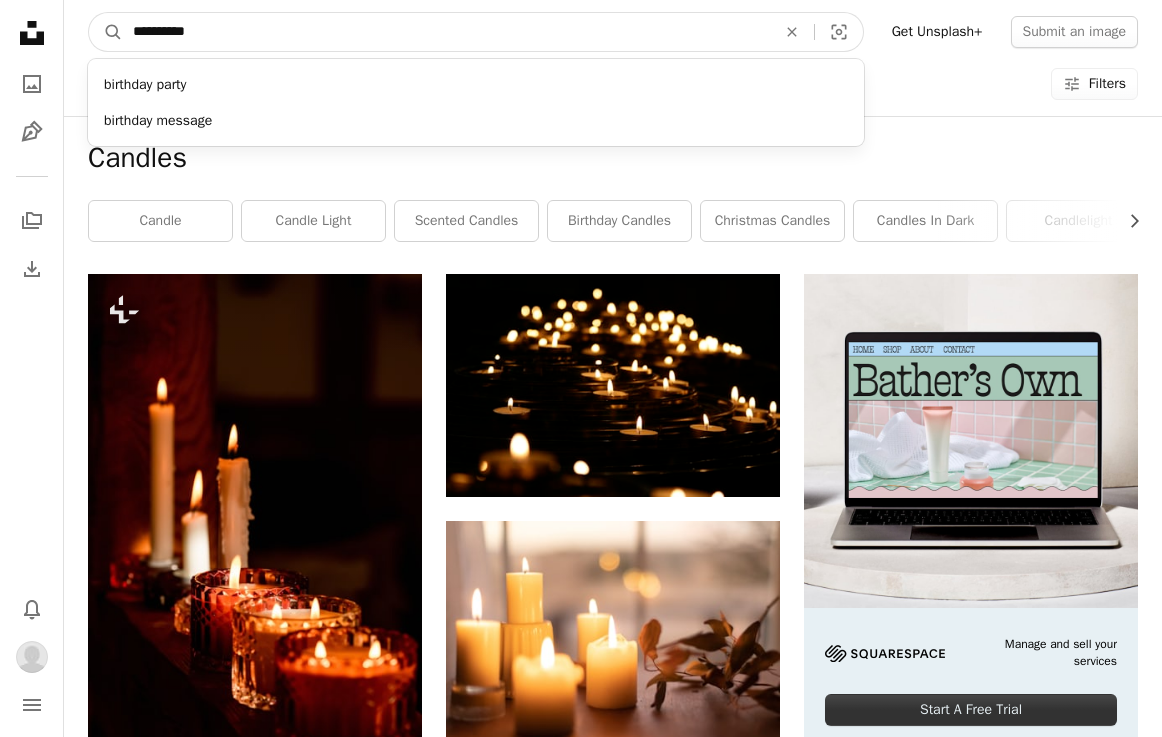 type on "**********" 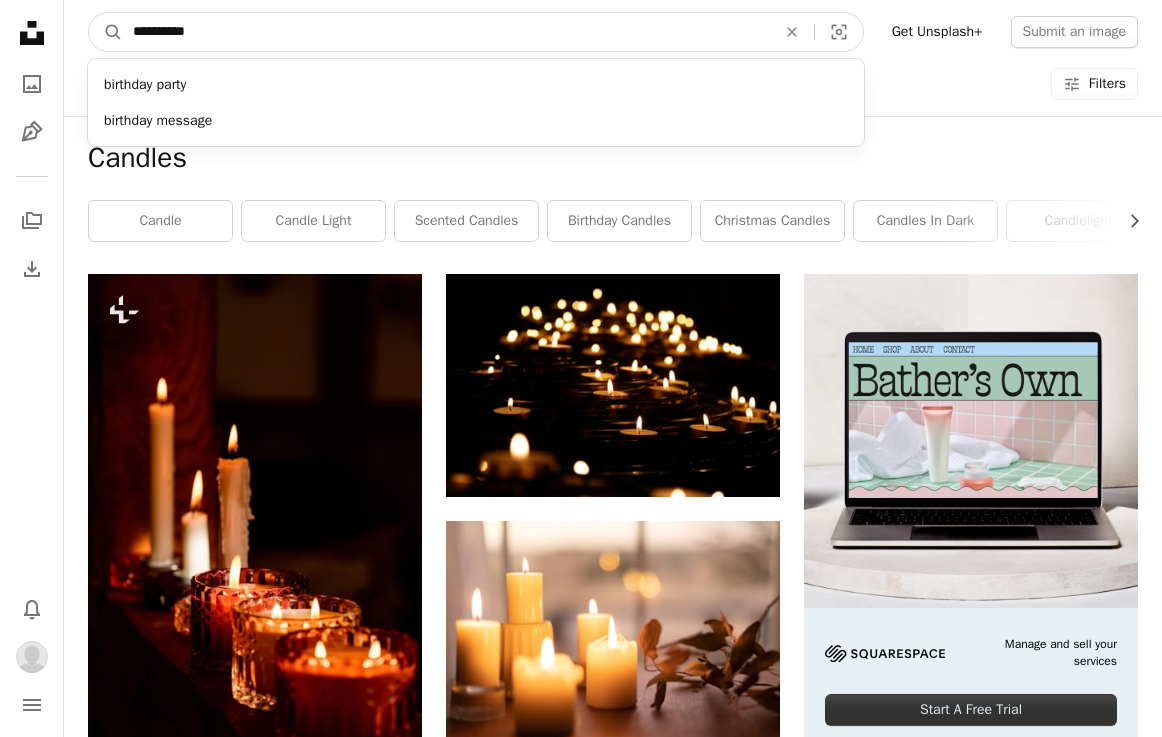click on "A magnifying glass" at bounding box center (106, 32) 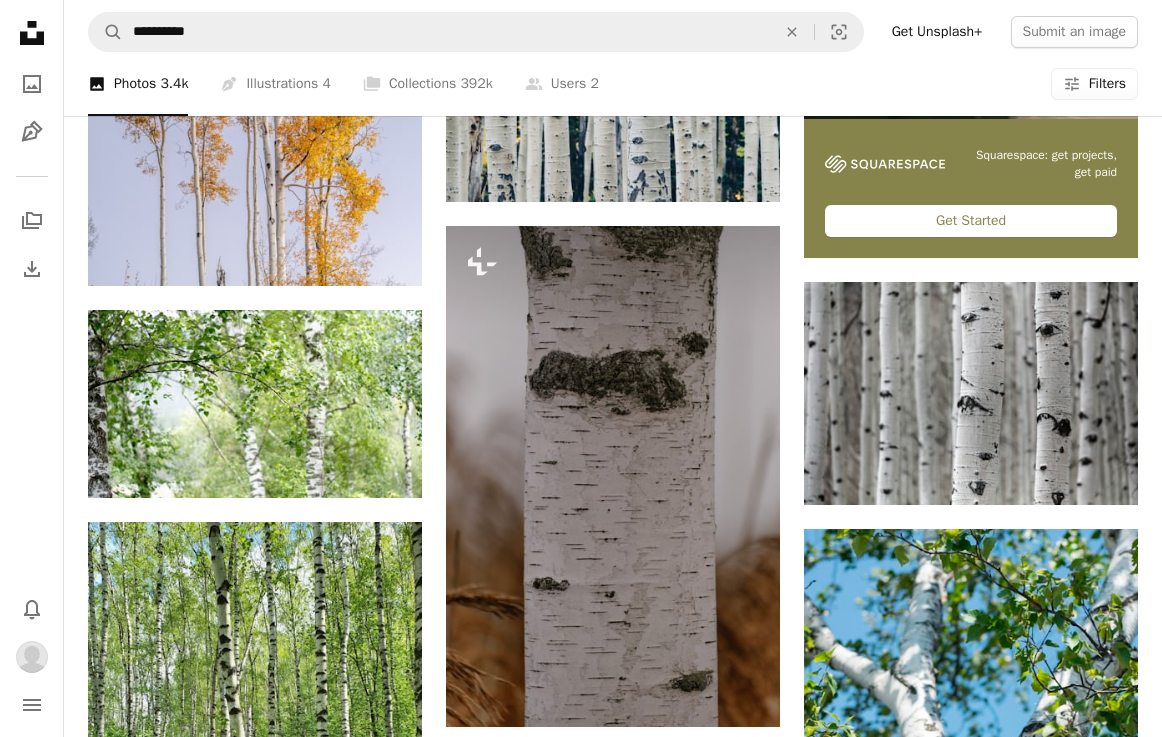 scroll, scrollTop: 1340, scrollLeft: 0, axis: vertical 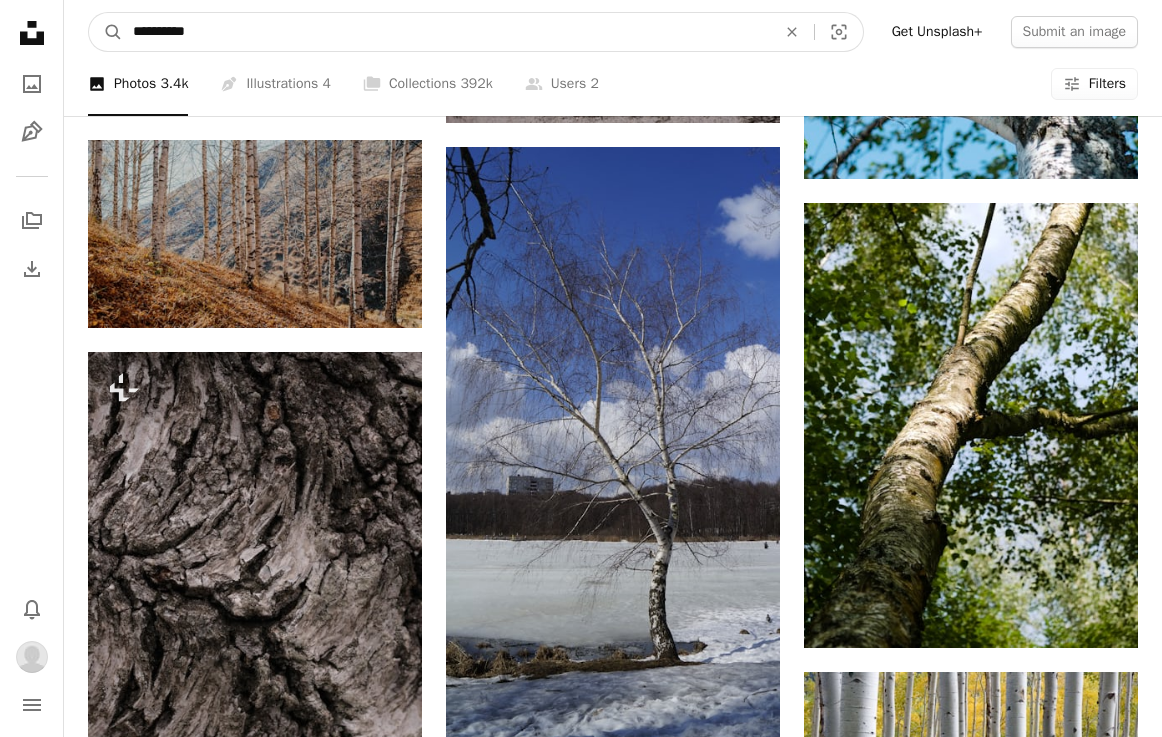 click on "**********" at bounding box center (446, 32) 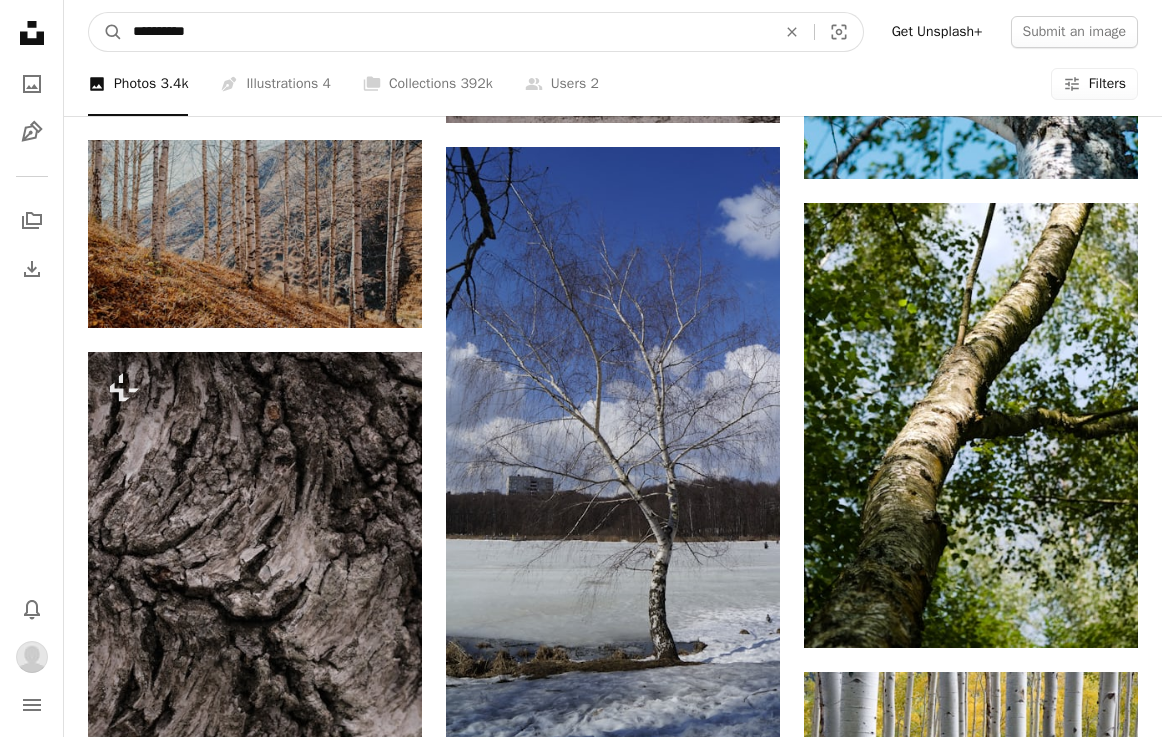 type on "**********" 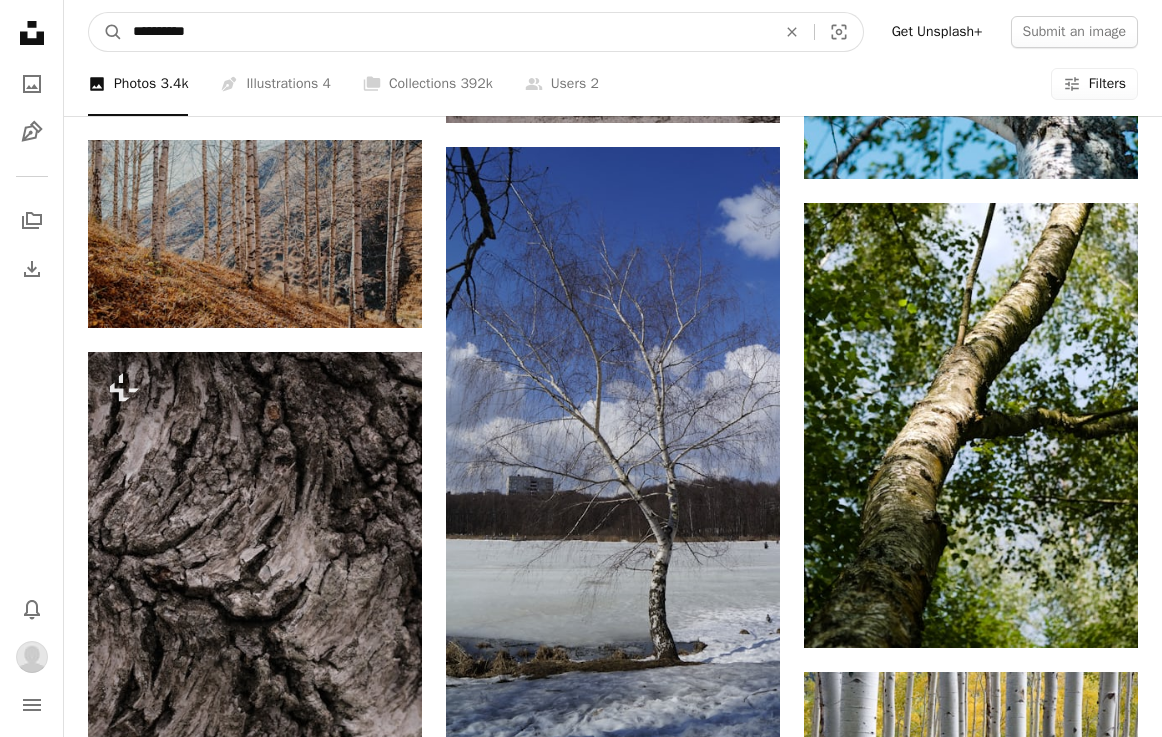 click on "A magnifying glass" at bounding box center (106, 32) 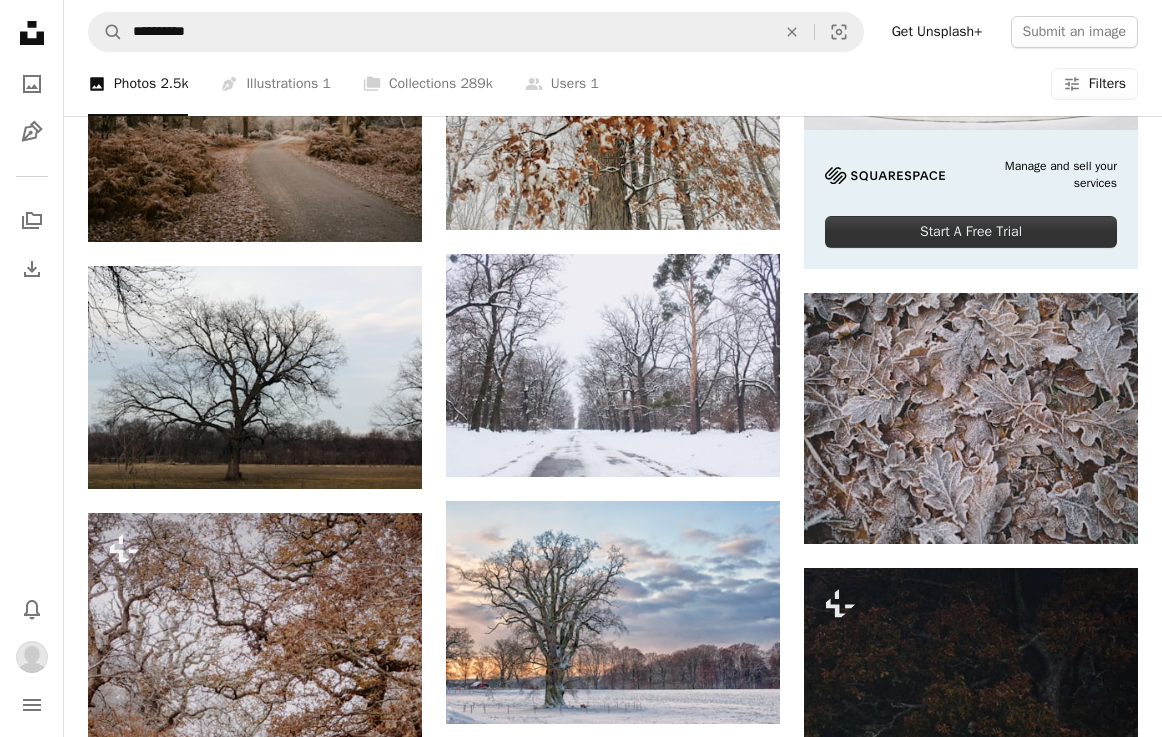 scroll, scrollTop: 569, scrollLeft: 0, axis: vertical 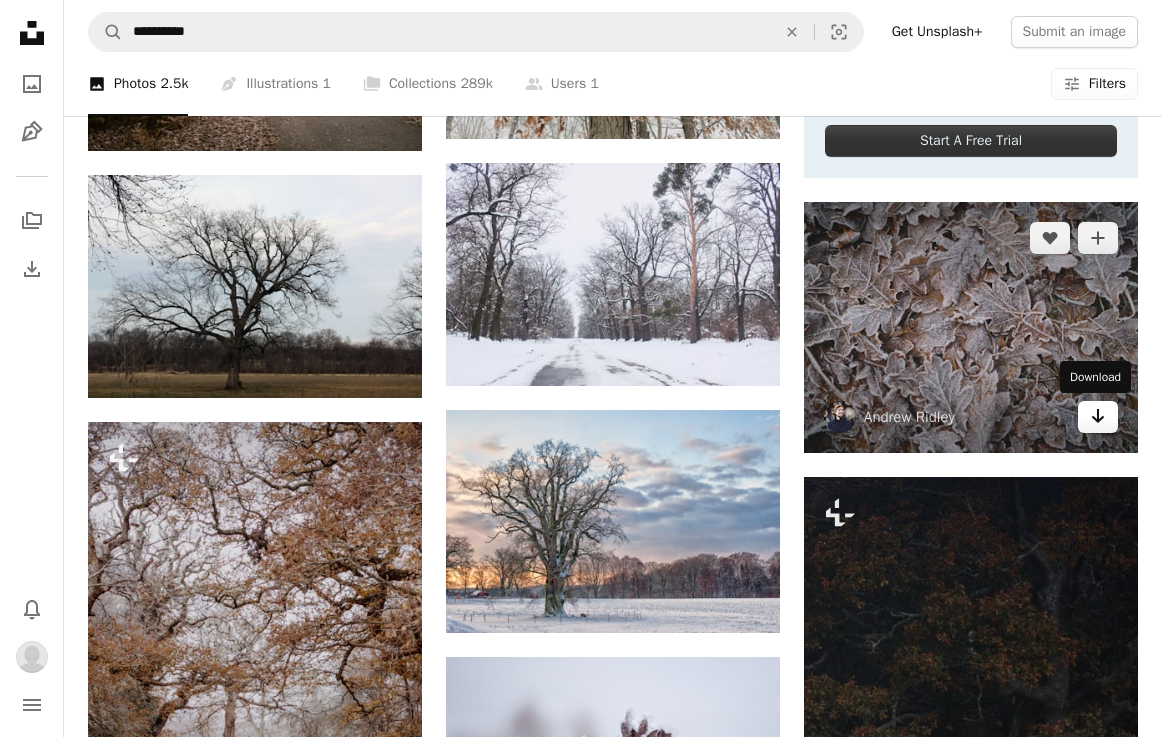 click on "Arrow pointing down" at bounding box center (1098, 417) 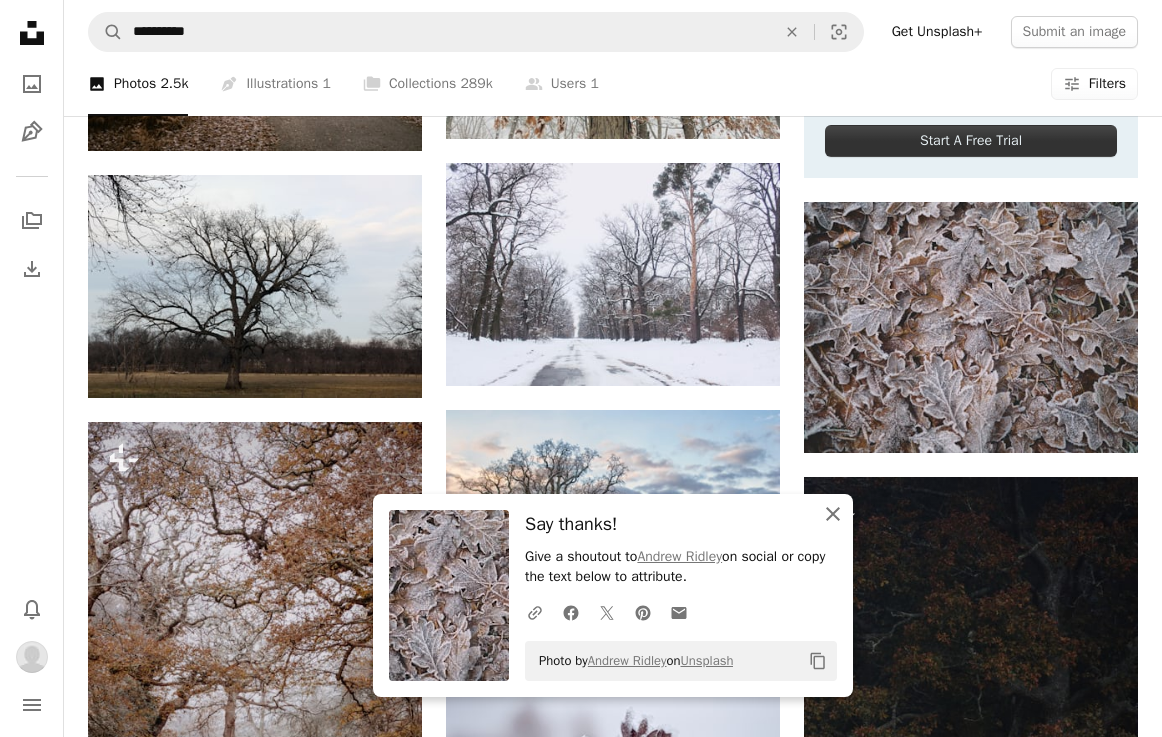 click on "An X shape" 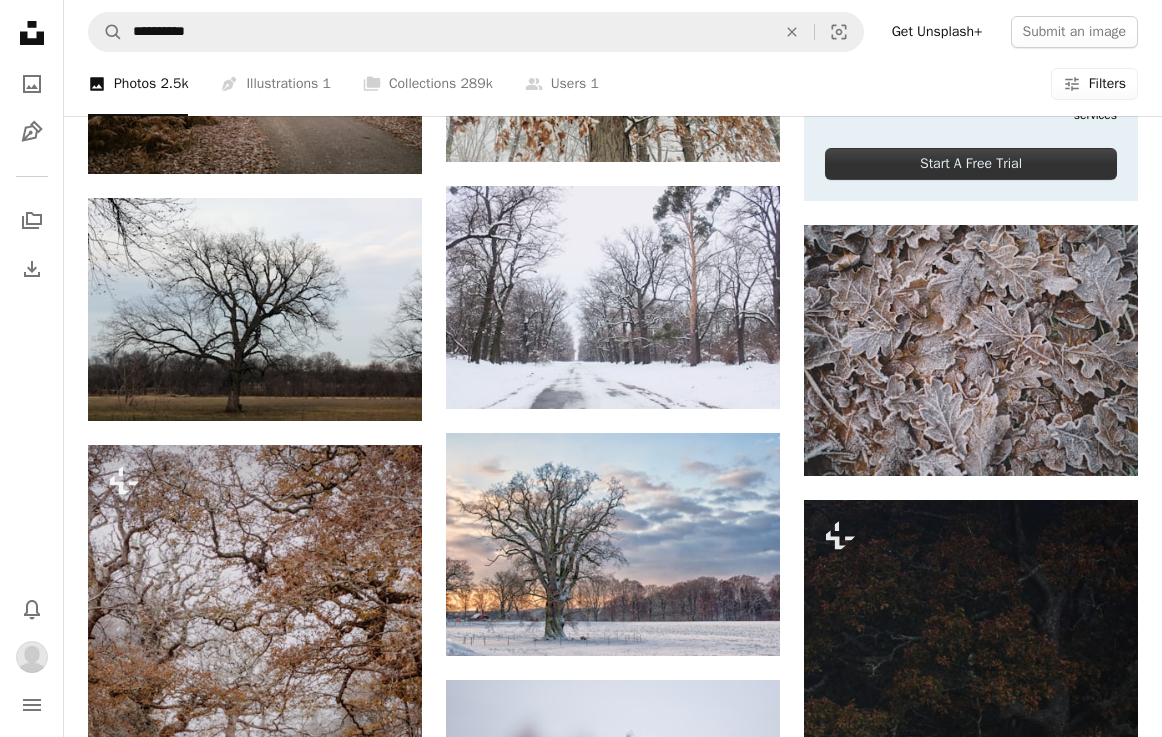 scroll, scrollTop: 321, scrollLeft: 0, axis: vertical 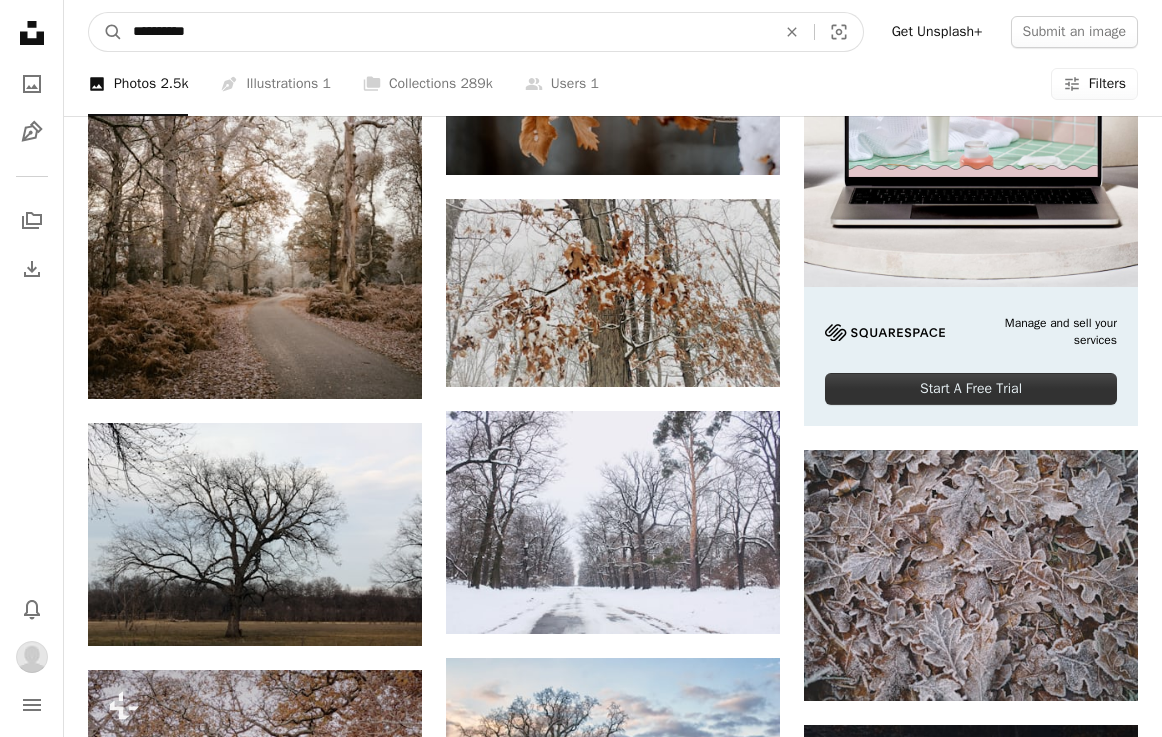 click on "**********" at bounding box center (446, 32) 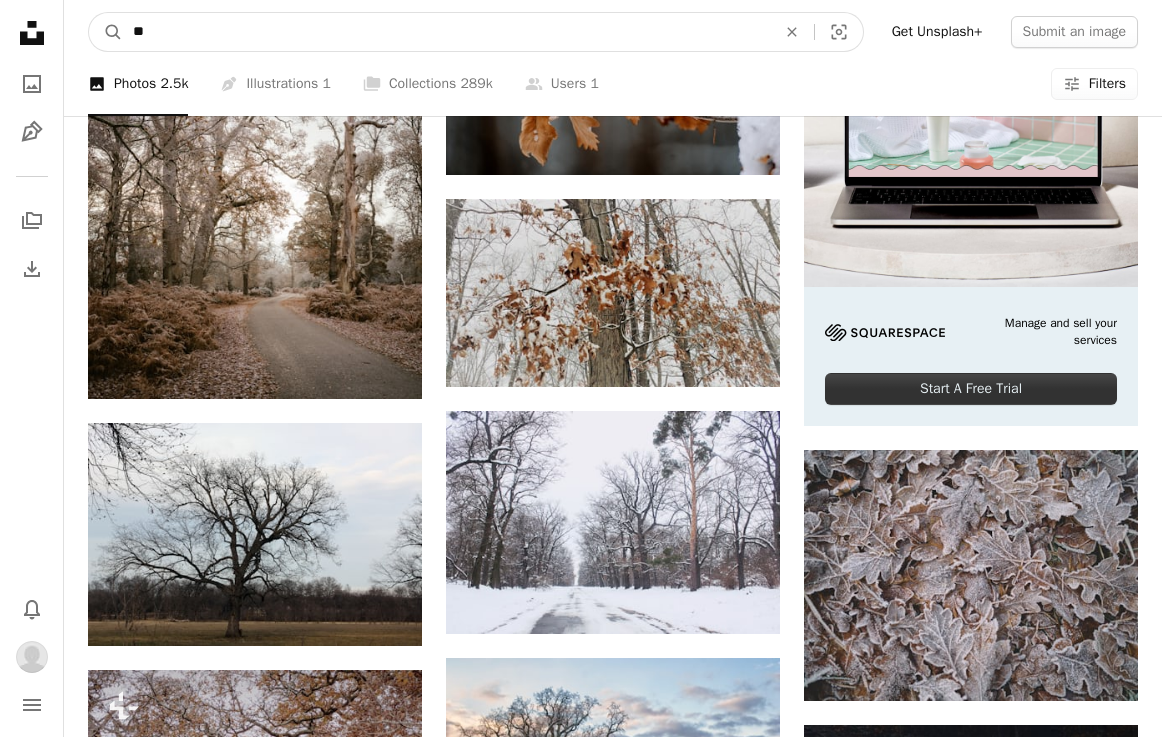 type on "***" 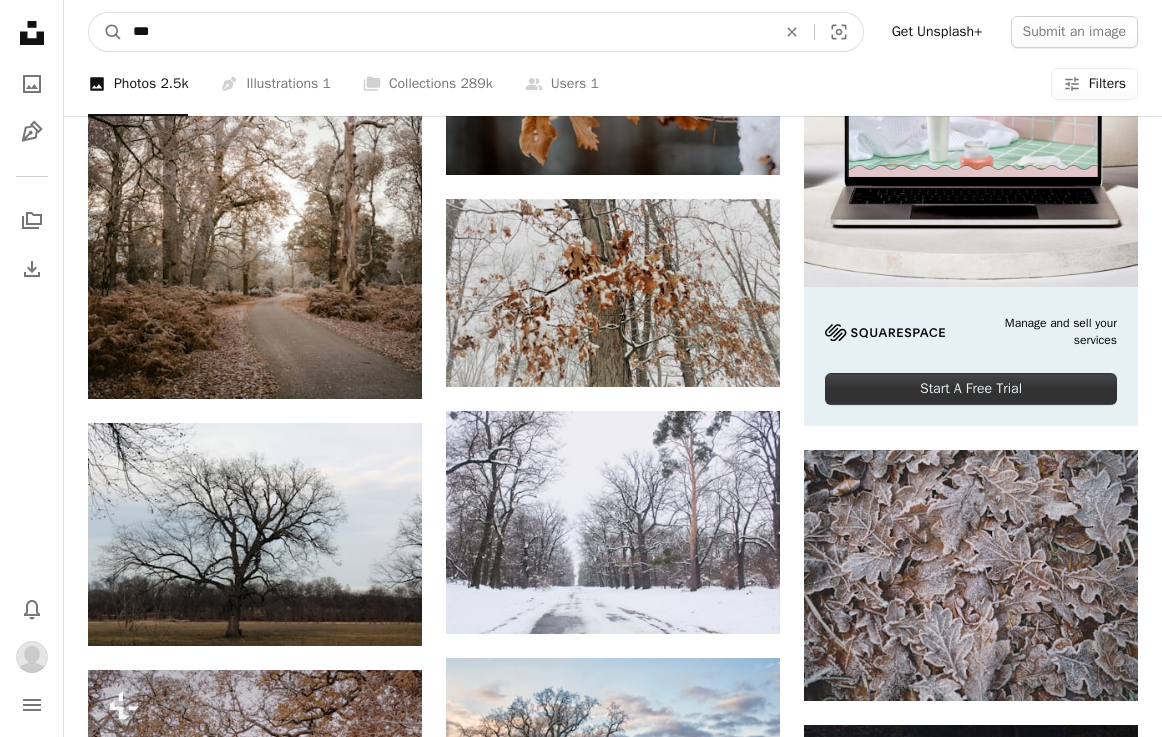click on "A magnifying glass" at bounding box center (106, 32) 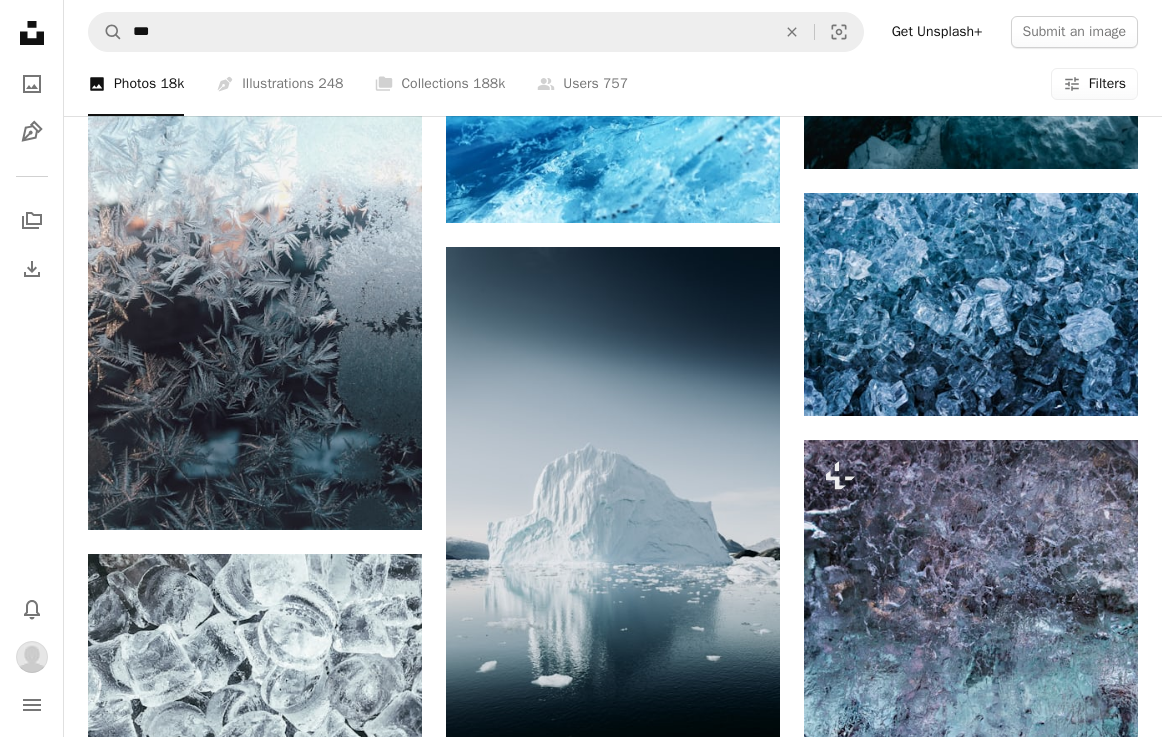 scroll, scrollTop: 1348, scrollLeft: 0, axis: vertical 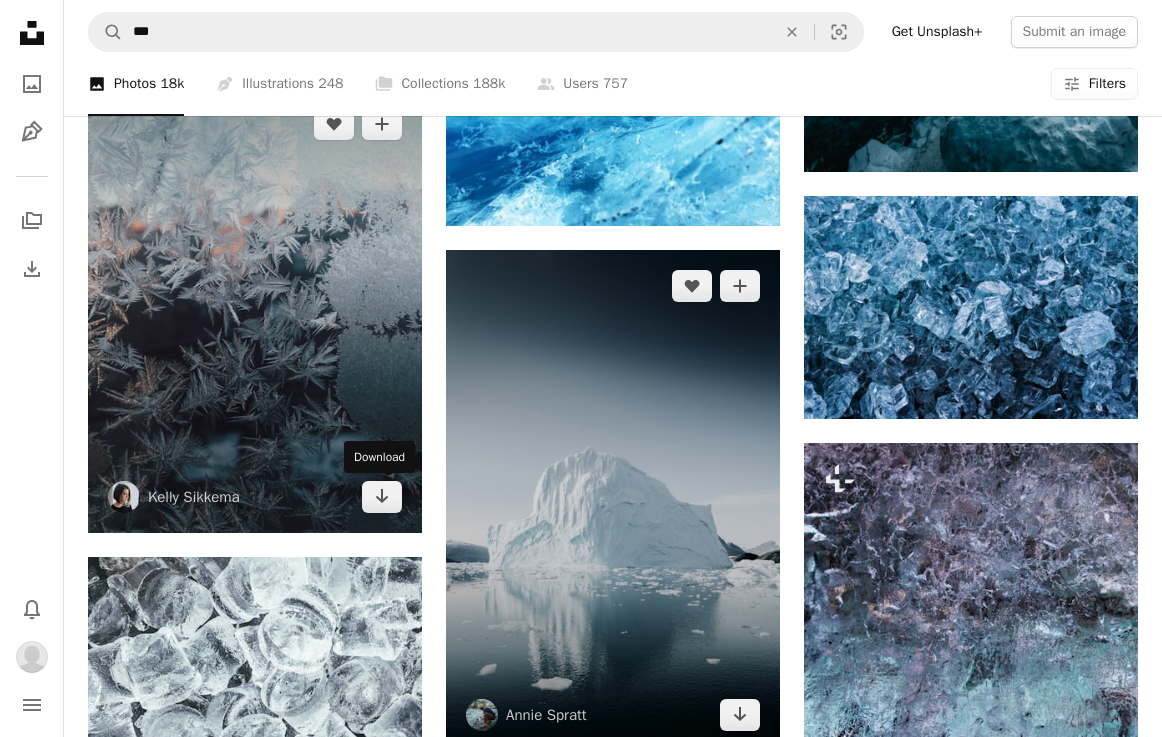 drag, startPoint x: 395, startPoint y: 498, endPoint x: 470, endPoint y: 460, distance: 84.07735 